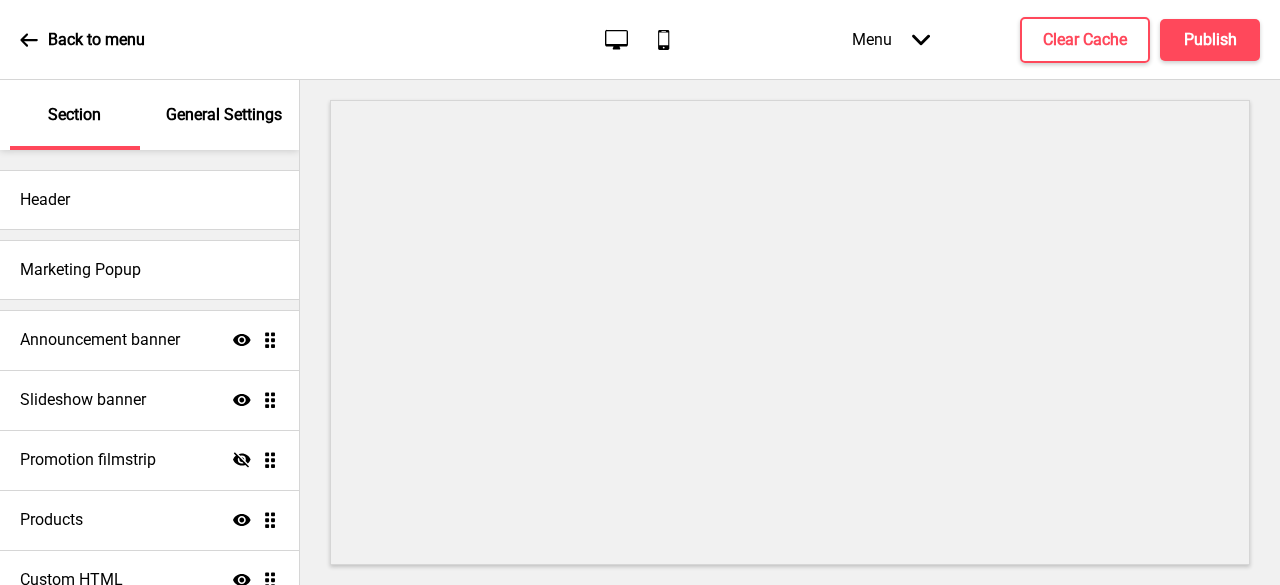 scroll, scrollTop: 0, scrollLeft: 0, axis: both 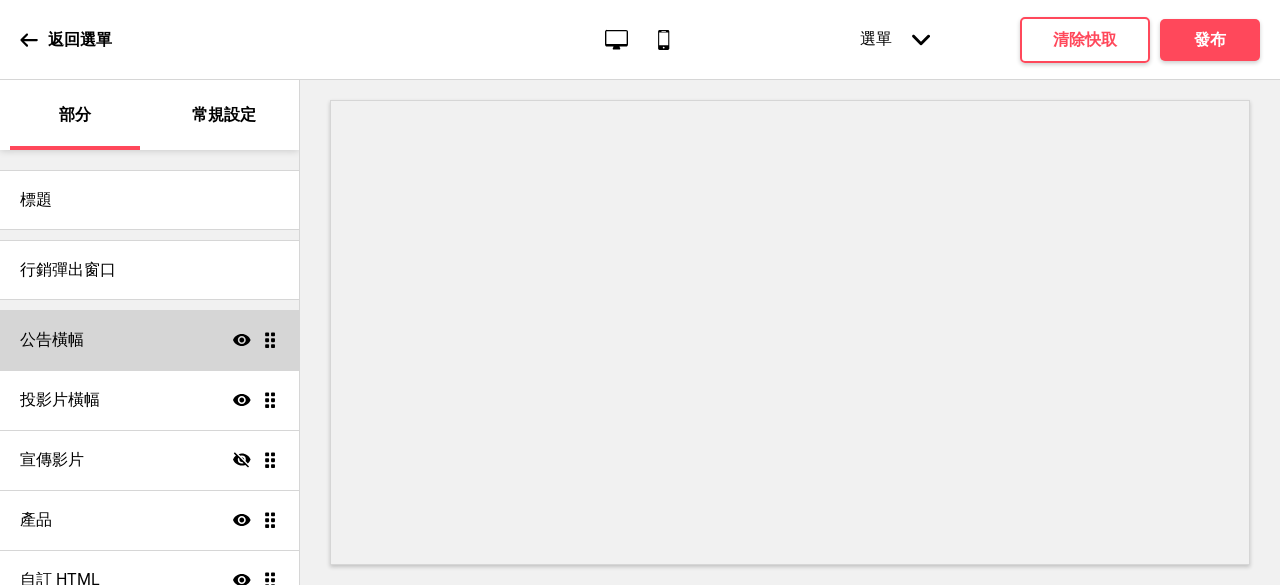 click on "公告橫幅 Show Drag" at bounding box center (149, 340) 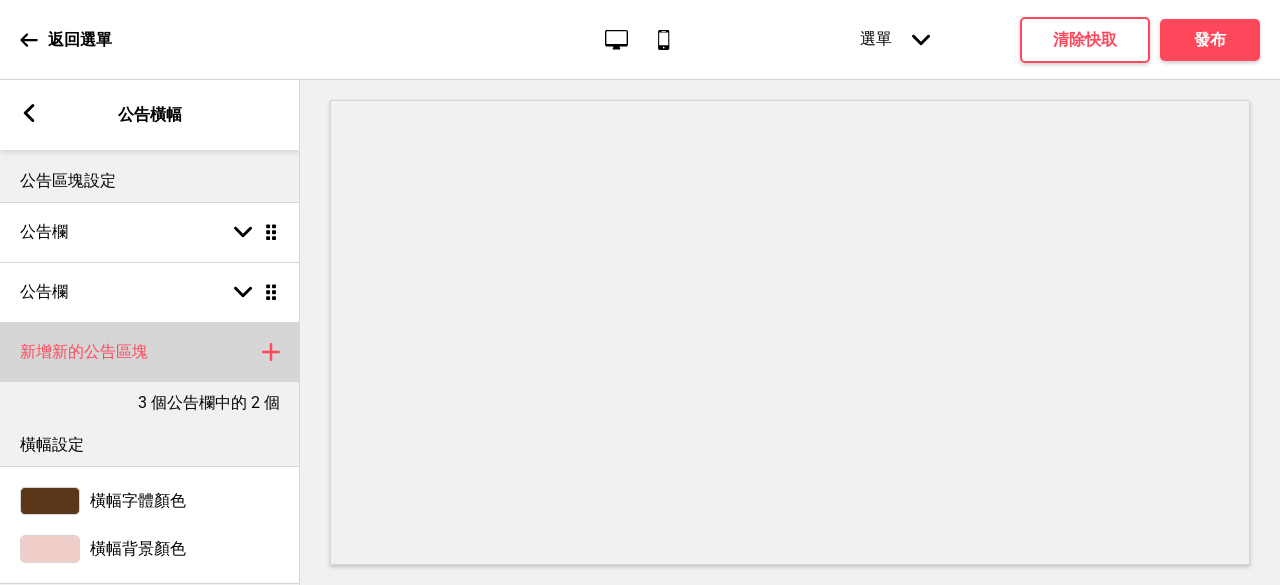 scroll, scrollTop: 0, scrollLeft: 0, axis: both 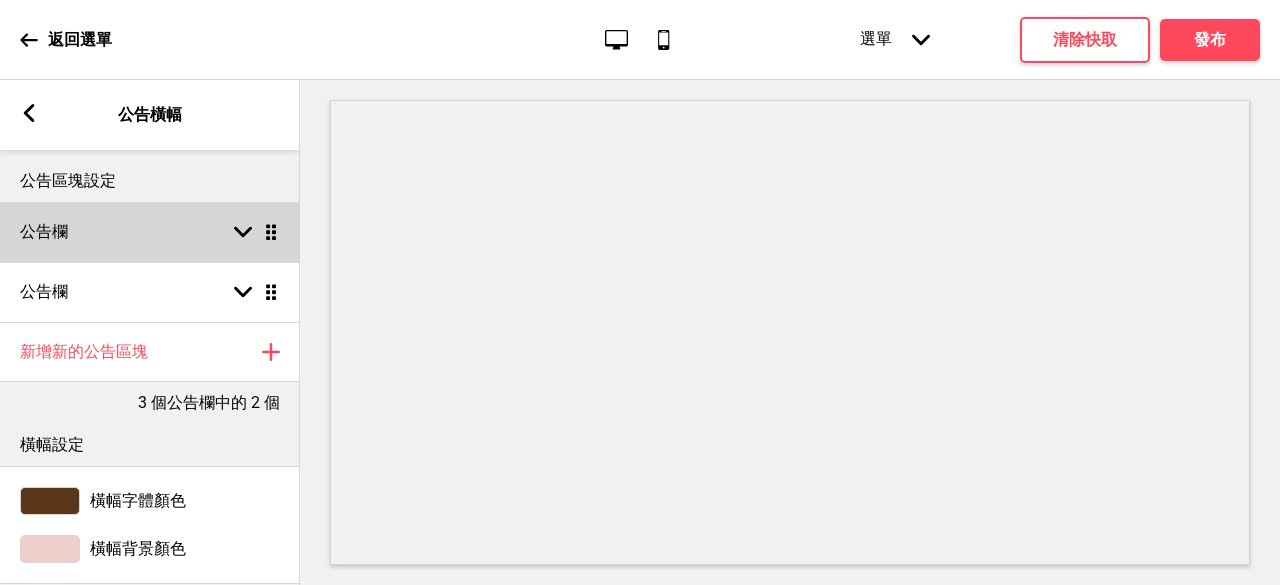 click on "公告欄 Arrow down Drag" at bounding box center (150, 232) 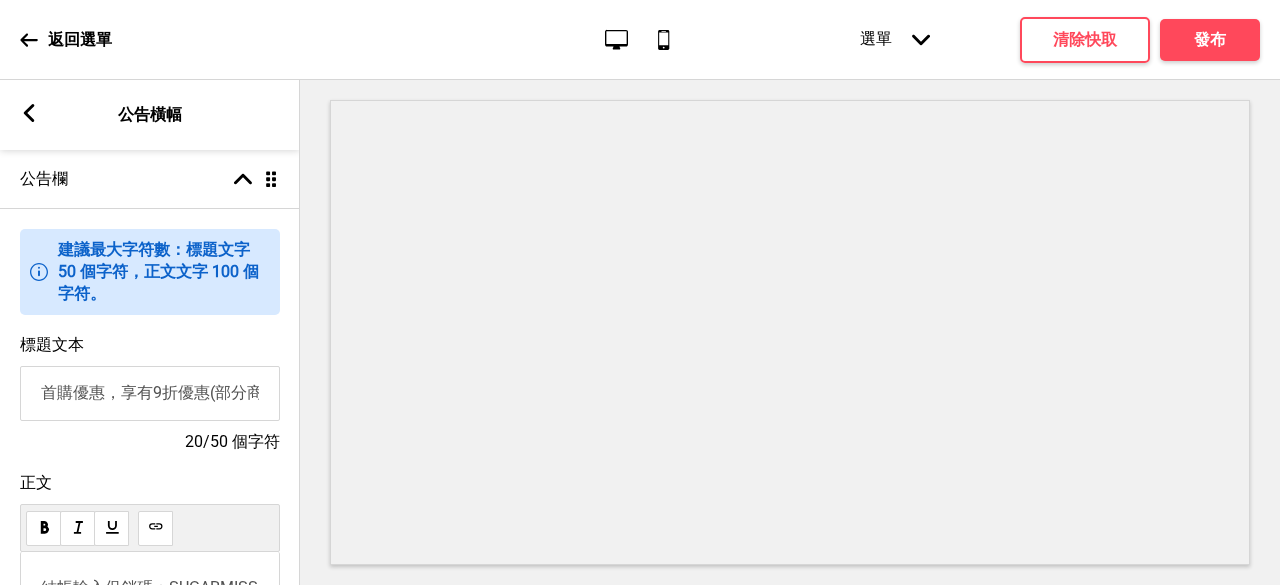 scroll, scrollTop: 3, scrollLeft: 0, axis: vertical 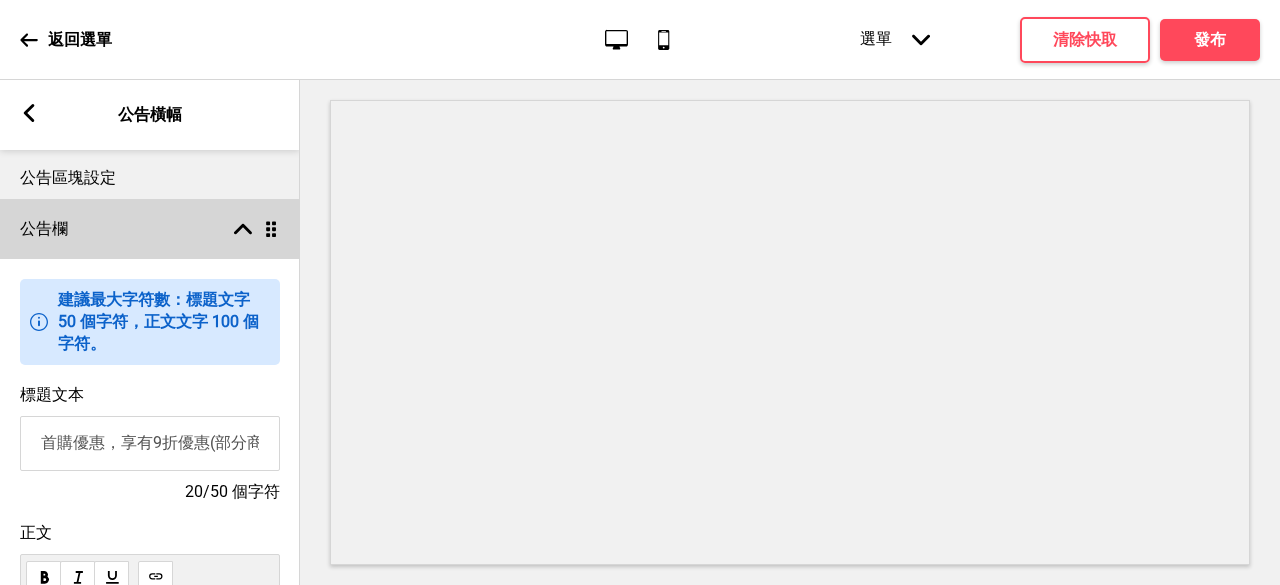 click on "公告欄 Arrow up Drag" at bounding box center (150, 229) 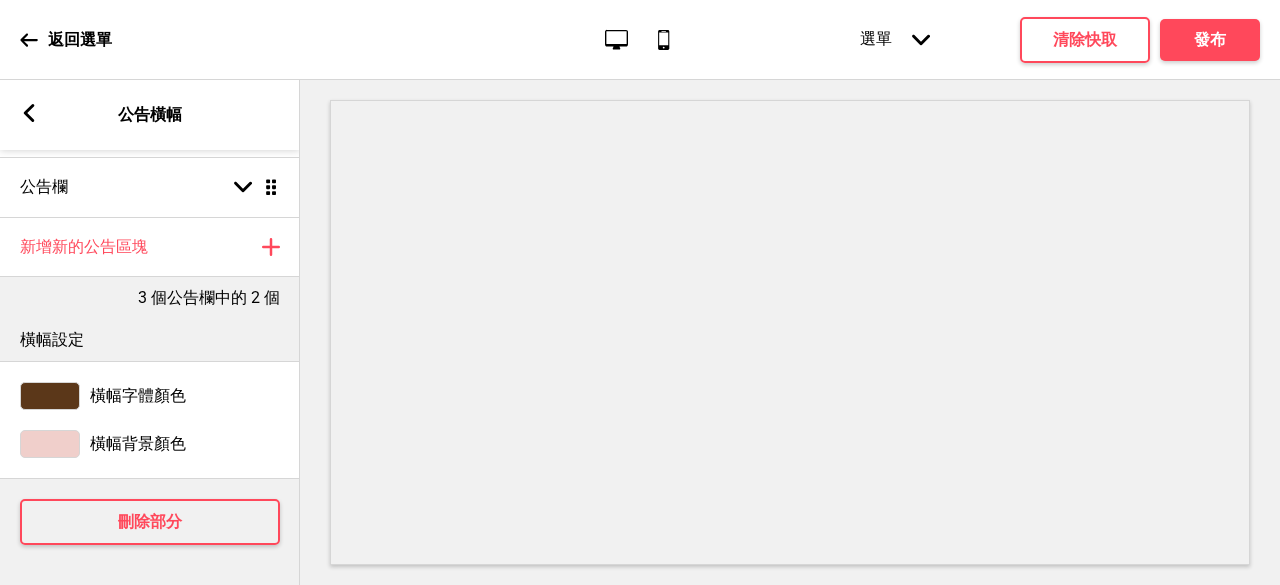 scroll, scrollTop: 0, scrollLeft: 0, axis: both 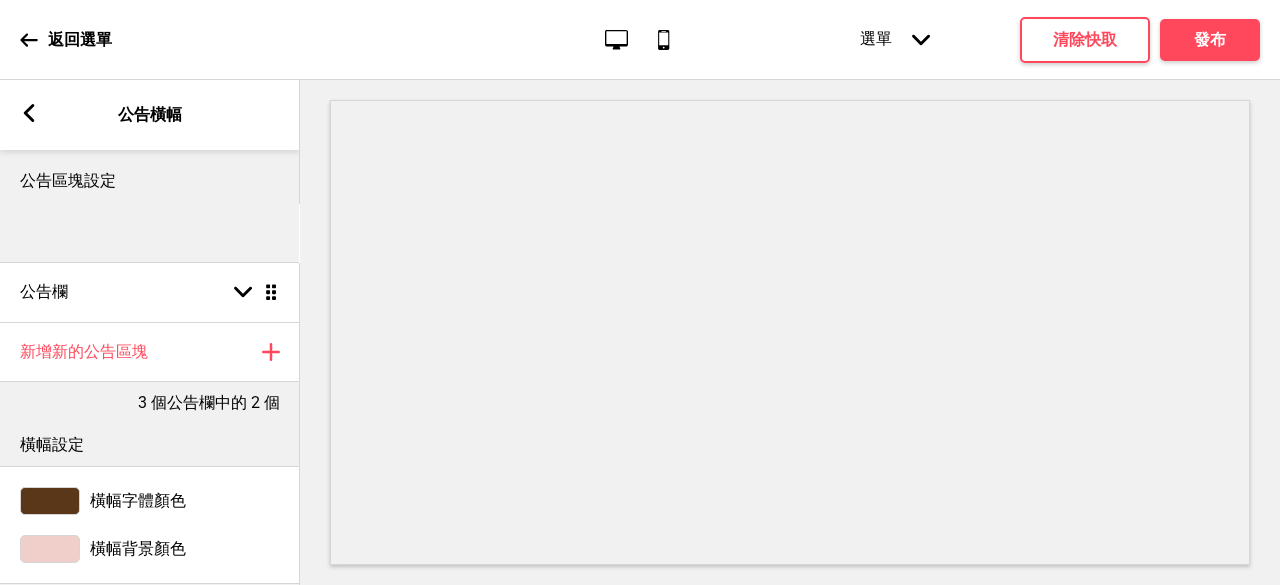 click on "公告欄 Arrow down Drag 公告欄 Arrow down Drag" at bounding box center (150, 262) 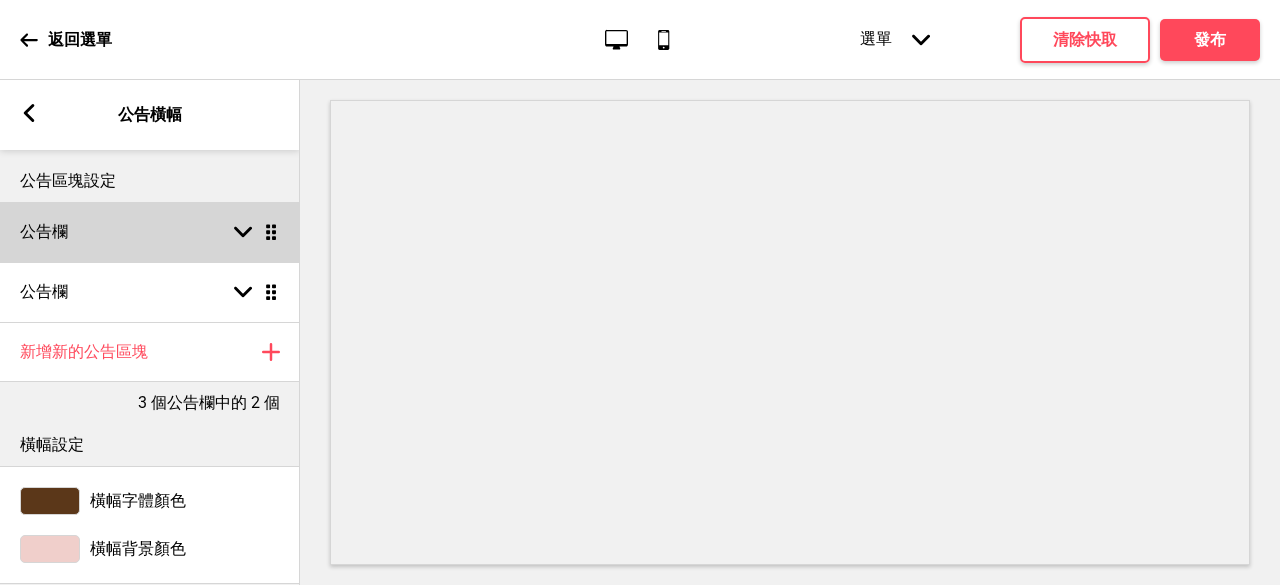click 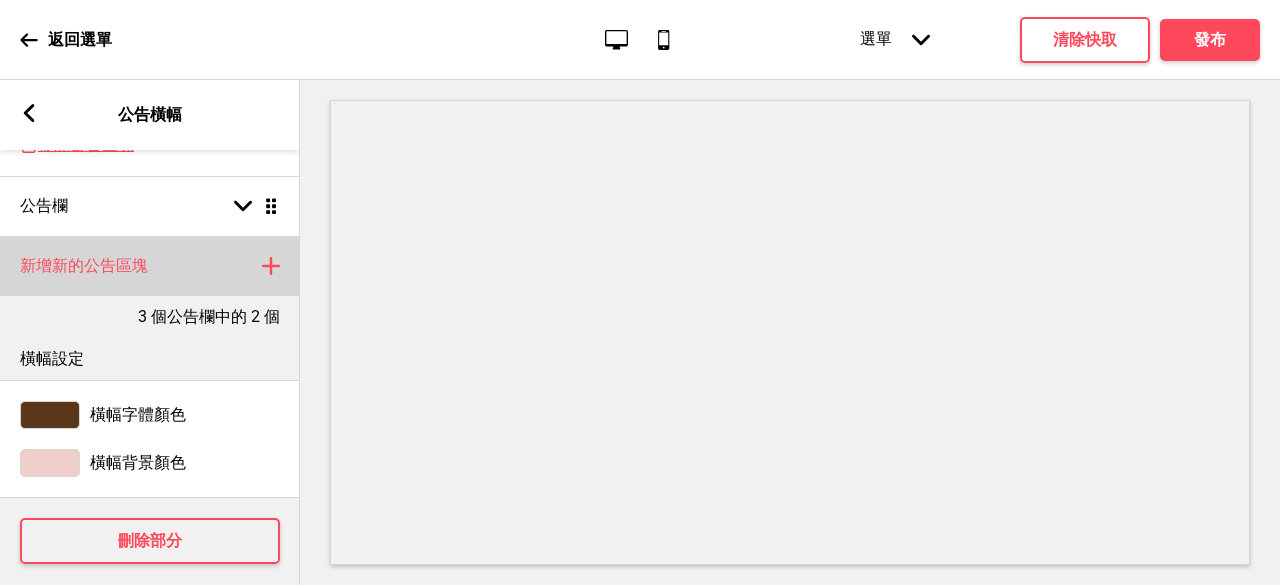 scroll, scrollTop: 803, scrollLeft: 0, axis: vertical 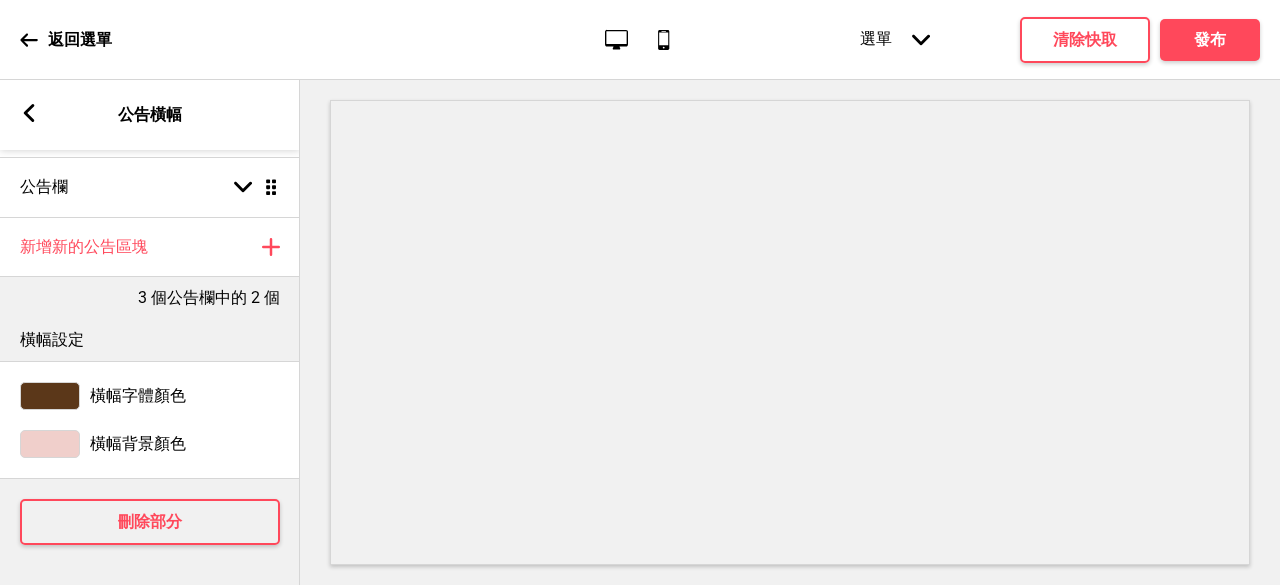 click 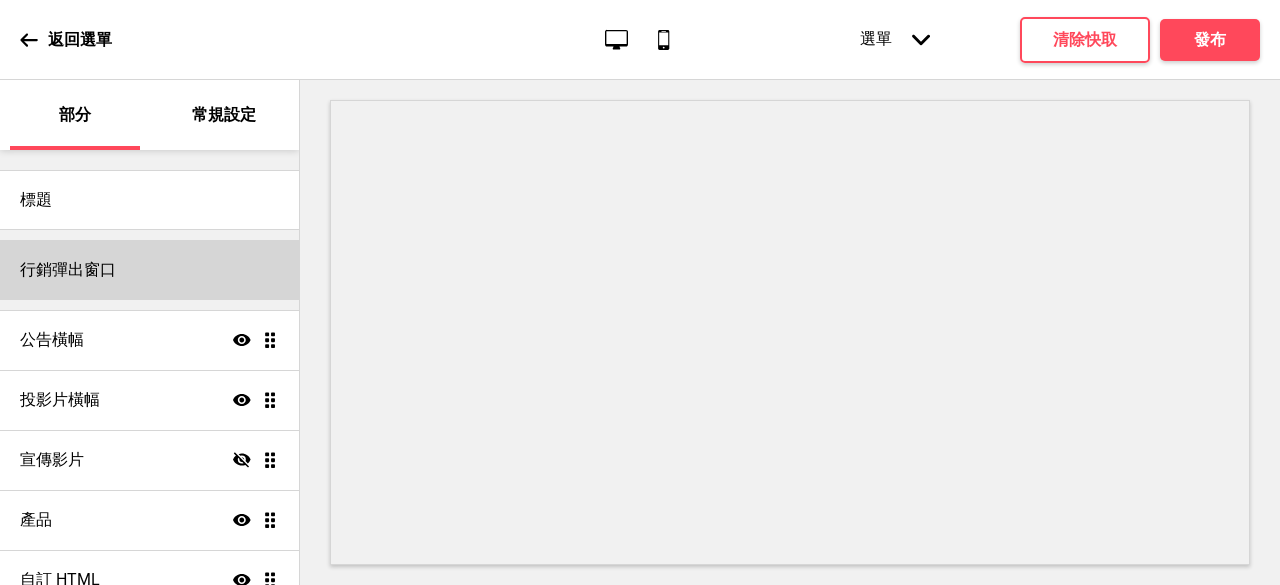 click on "行銷彈出窗口" at bounding box center [149, 270] 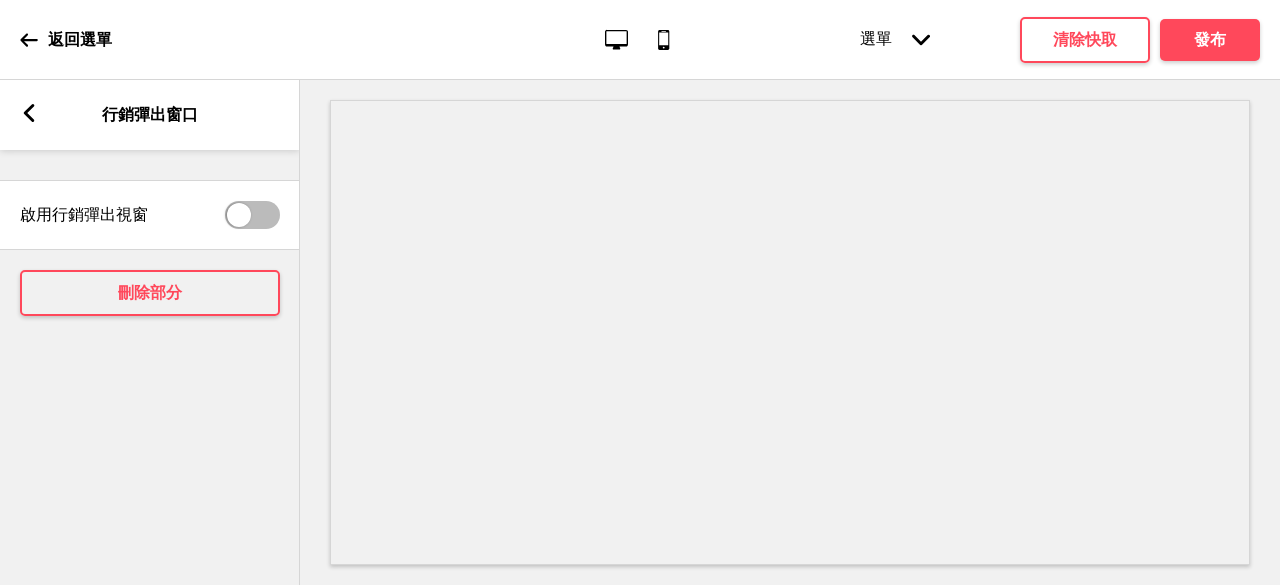 click on "Arrow left 行銷彈出窗口" at bounding box center [150, 115] 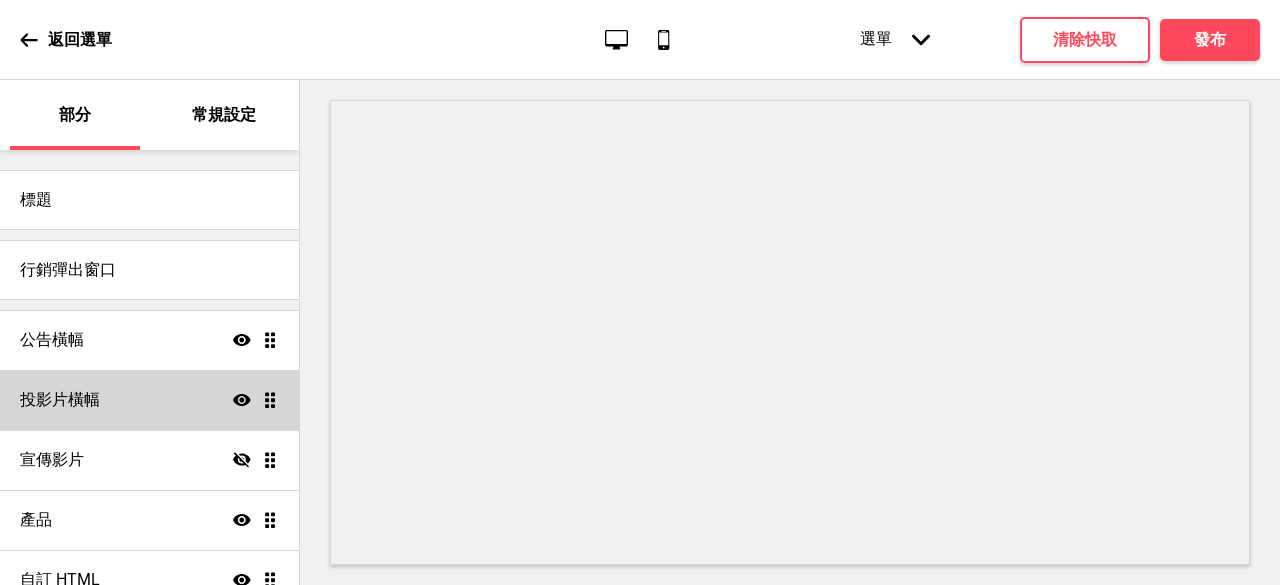 click on "投影片橫幅 Show Drag" at bounding box center [149, 400] 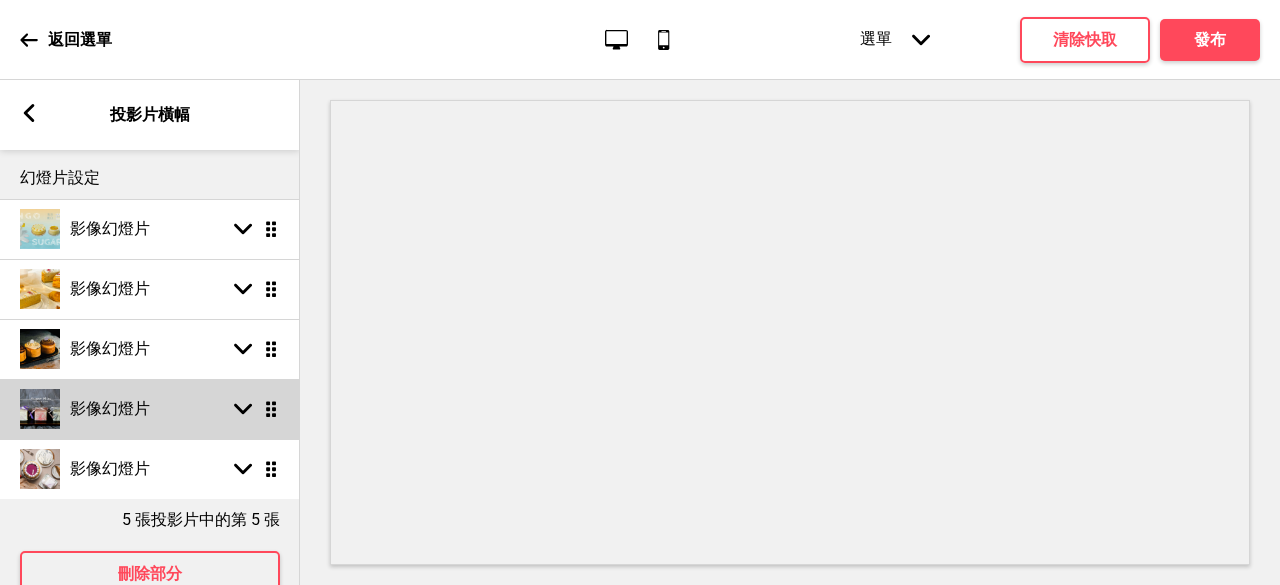 scroll, scrollTop: 94, scrollLeft: 0, axis: vertical 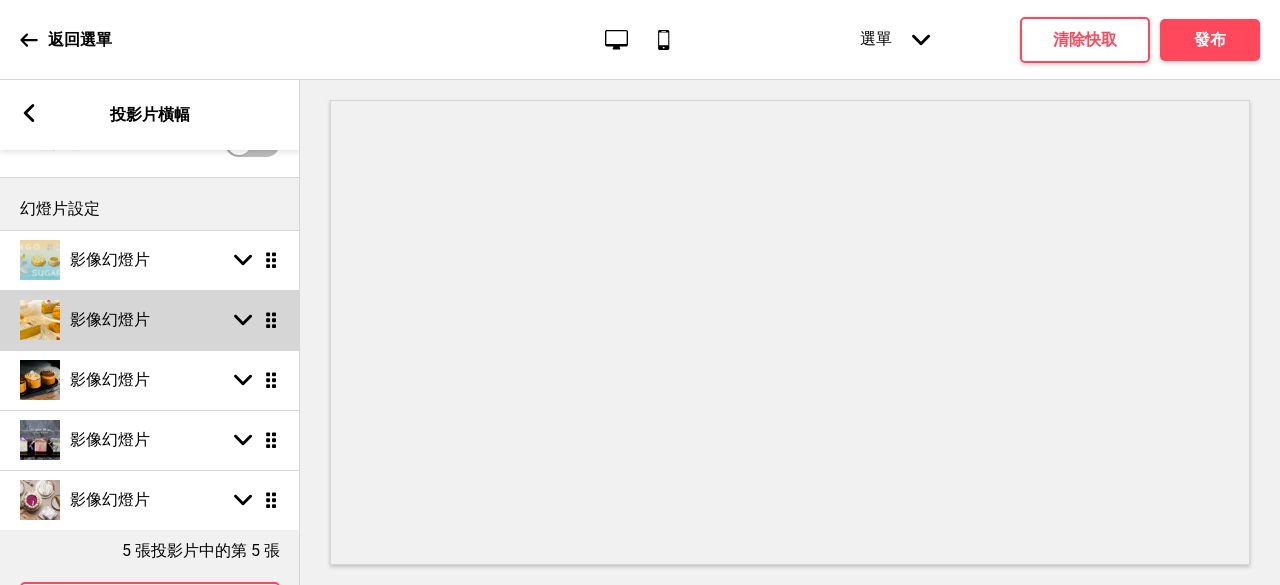 click on "影像幻燈片 Arrow down Drag 影像幻燈片 Arrow down Drag 影像幻燈片 Arrow down Drag 影像幻燈片 Arrow down Drag 影像幻燈片 Arrow down Drag" at bounding box center (150, 380) 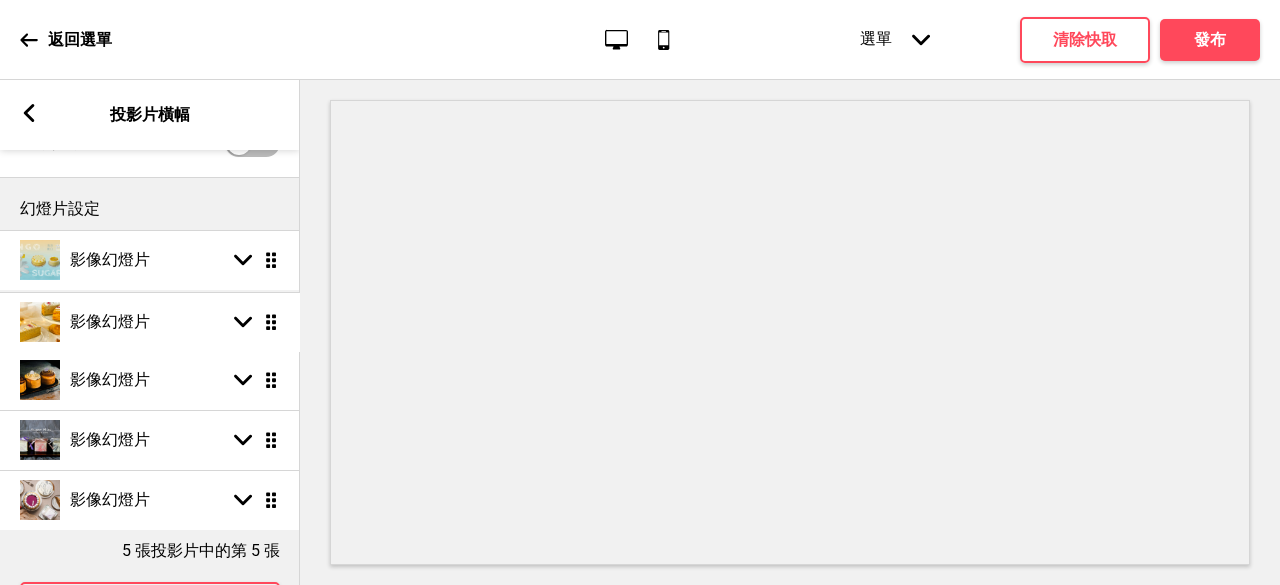 click on "影像幻燈片 Arrow down Drag 影像幻燈片 Arrow down Drag 影像幻燈片 Arrow down Drag 影像幻燈片 Arrow down Drag 影像幻燈片 Arrow down Drag" at bounding box center [150, 380] 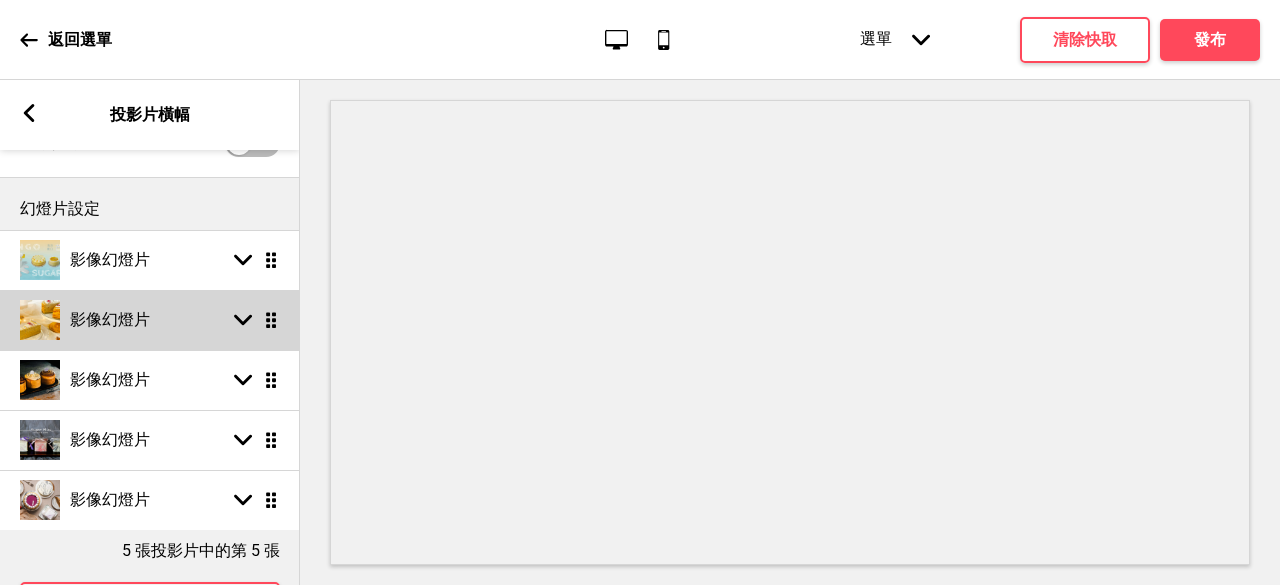 click on "影像幻燈片 Arrow down Drag" at bounding box center [150, 320] 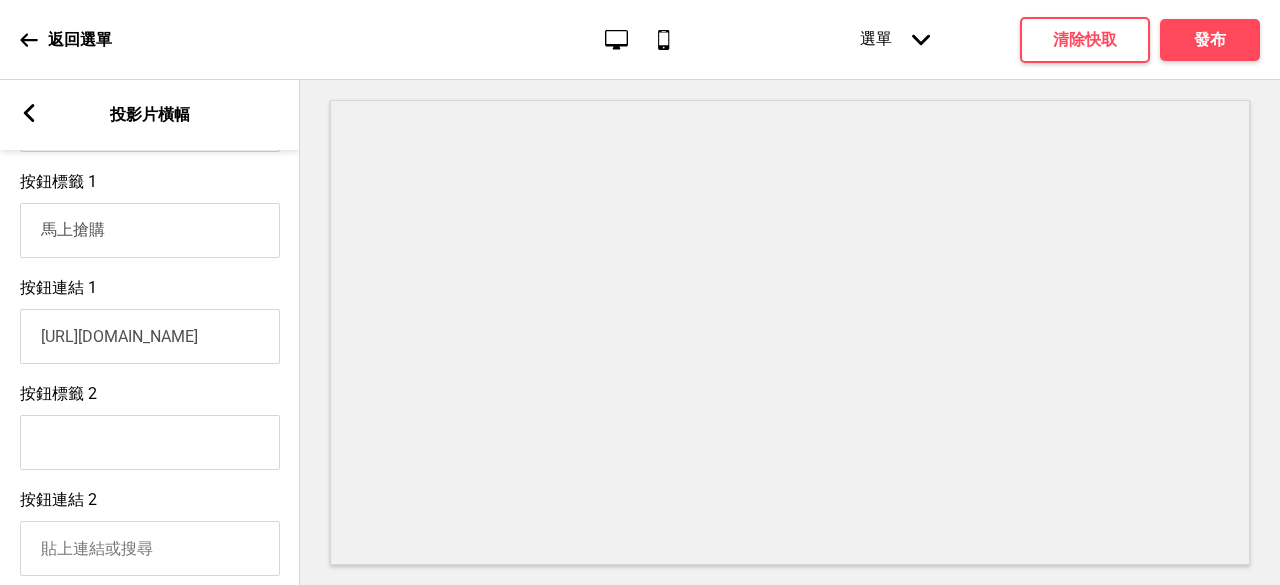 scroll, scrollTop: 894, scrollLeft: 0, axis: vertical 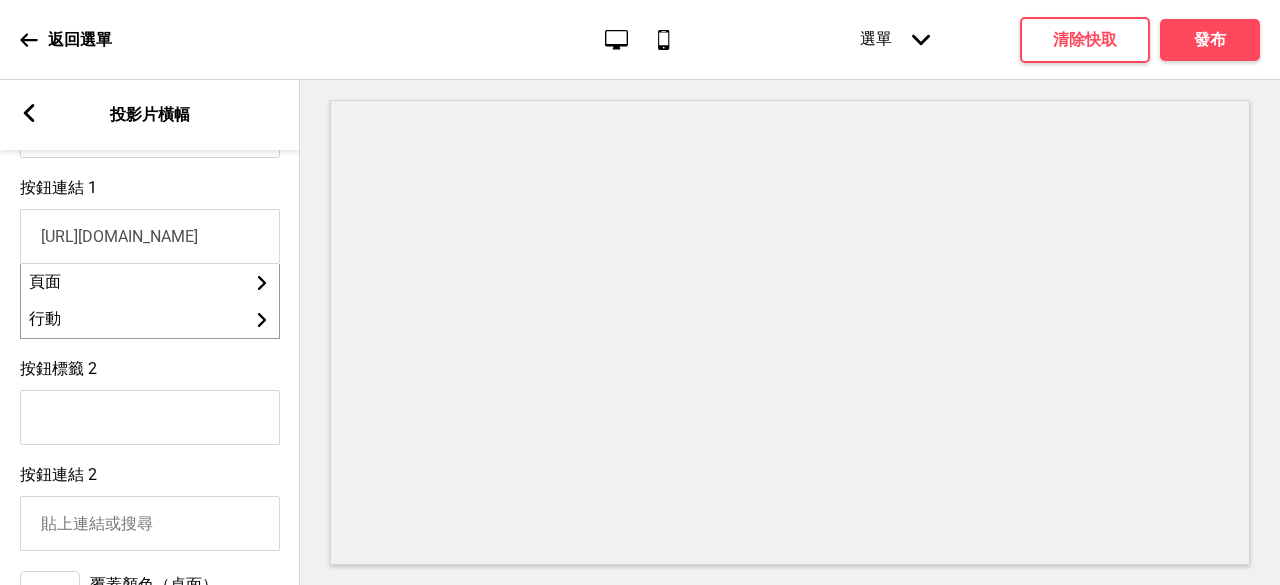 drag, startPoint x: 34, startPoint y: 252, endPoint x: 293, endPoint y: 248, distance: 259.03088 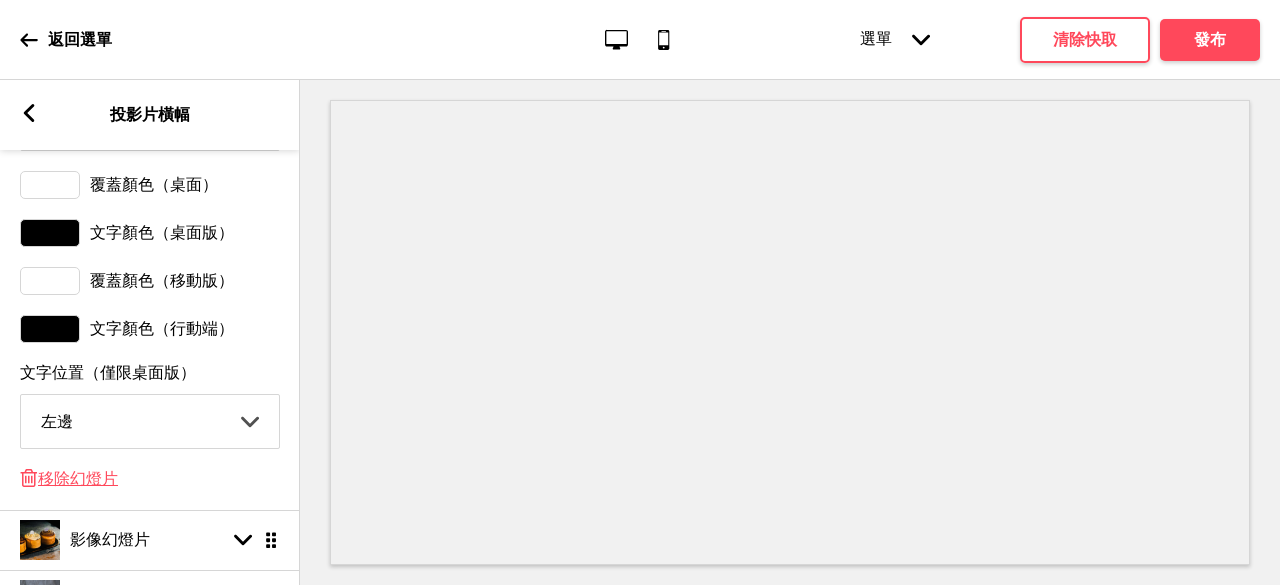 scroll, scrollTop: 1494, scrollLeft: 0, axis: vertical 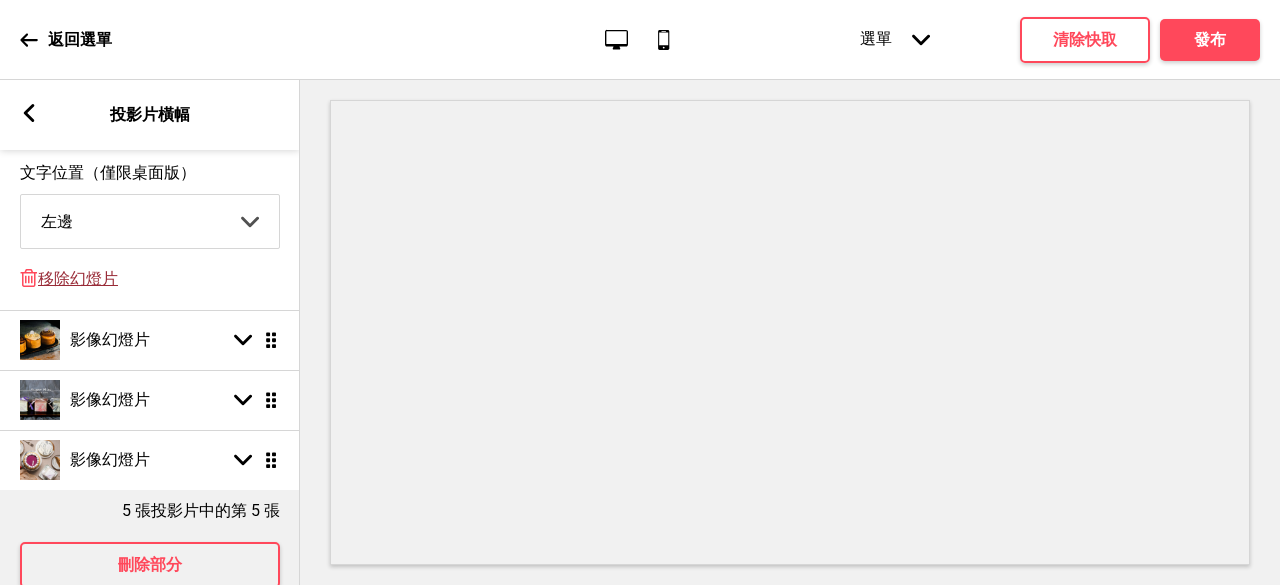 click on "移除幻燈片" at bounding box center [78, 278] 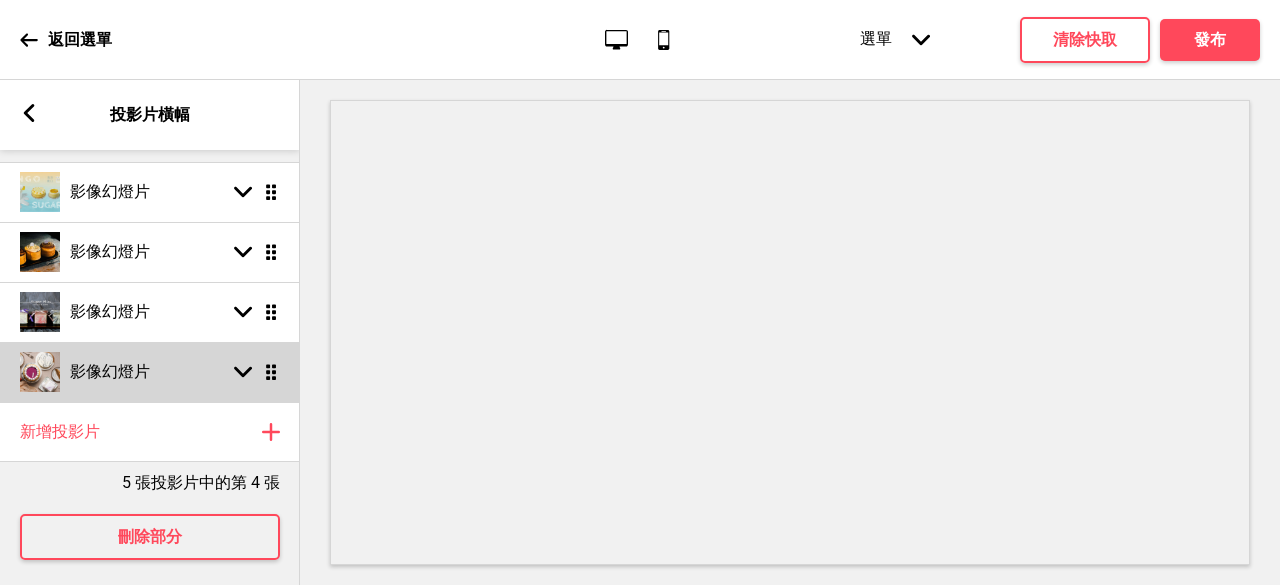 scroll, scrollTop: 94, scrollLeft: 0, axis: vertical 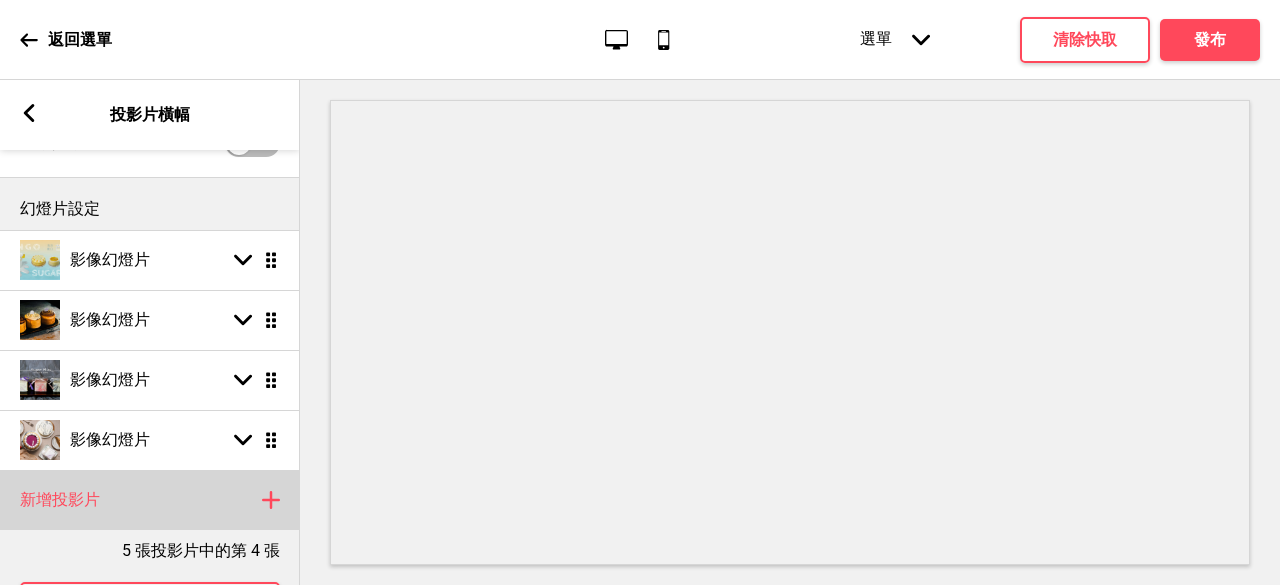 click on "新增投影片 Plus" at bounding box center (150, 500) 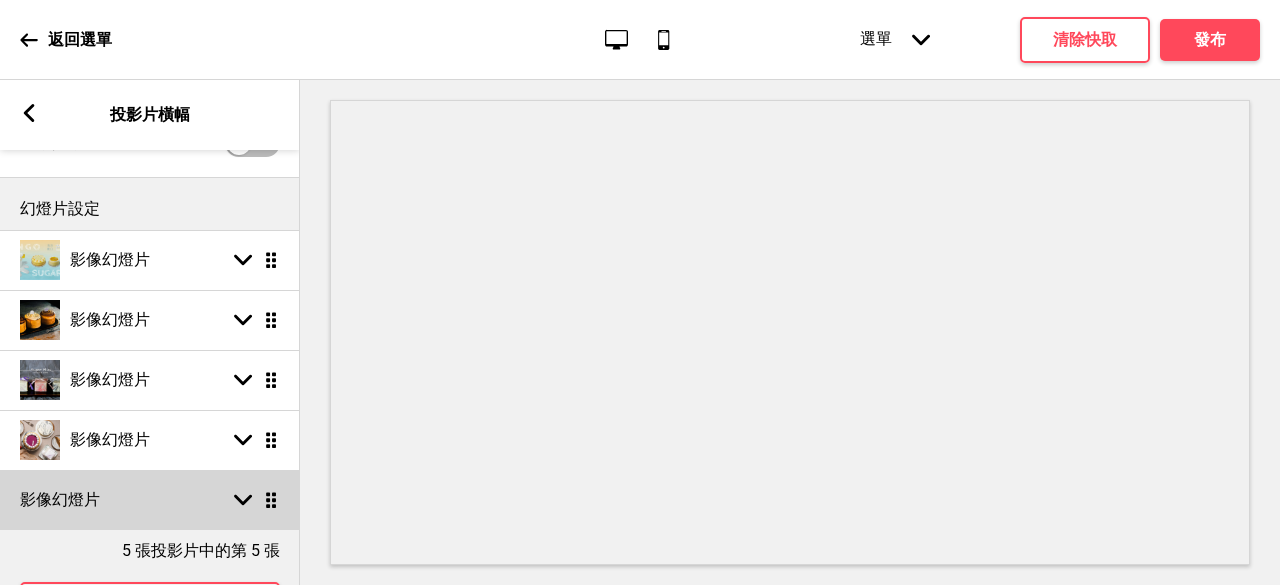 scroll, scrollTop: 194, scrollLeft: 0, axis: vertical 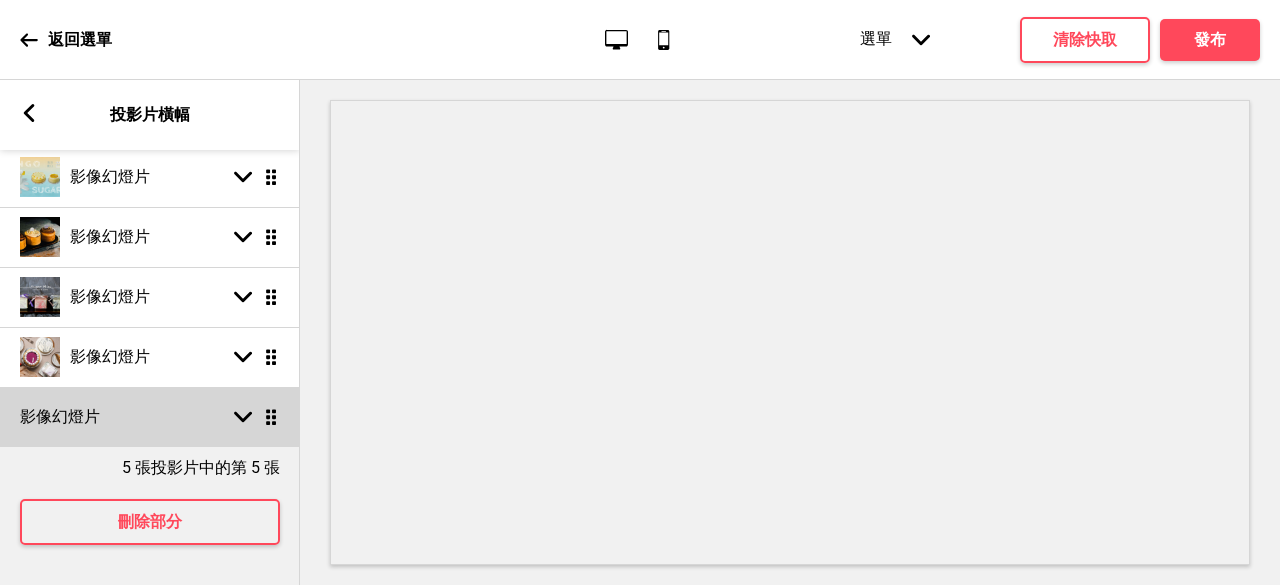 click on "影像幻燈片 Arrow down Drag" at bounding box center [150, 417] 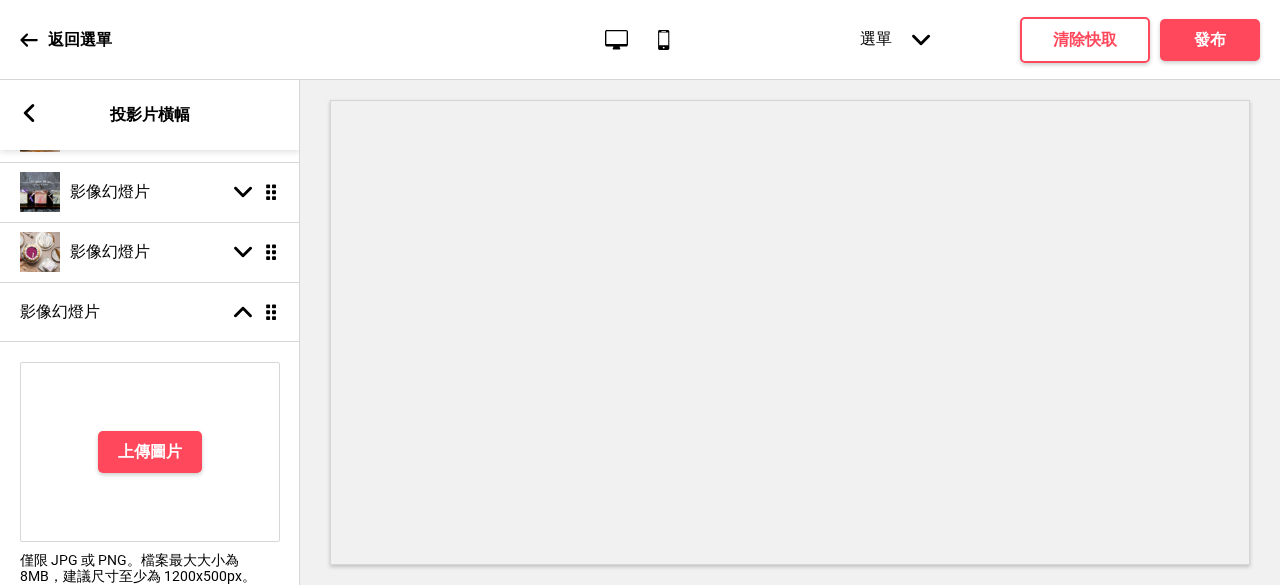 scroll, scrollTop: 394, scrollLeft: 0, axis: vertical 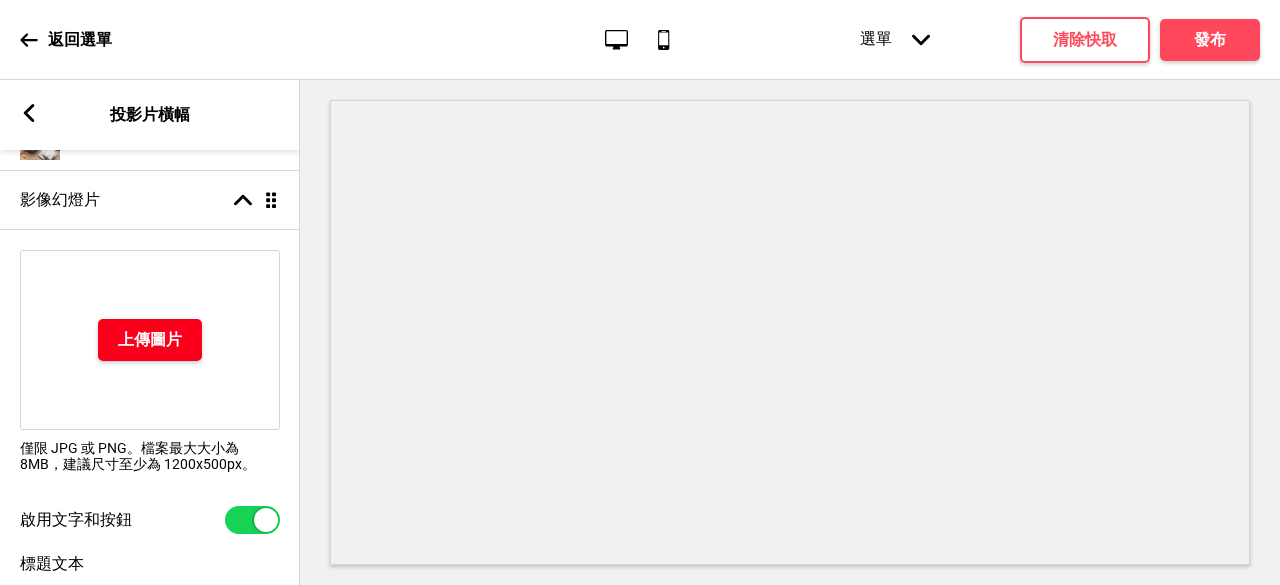 click on "上傳圖片" at bounding box center [150, 340] 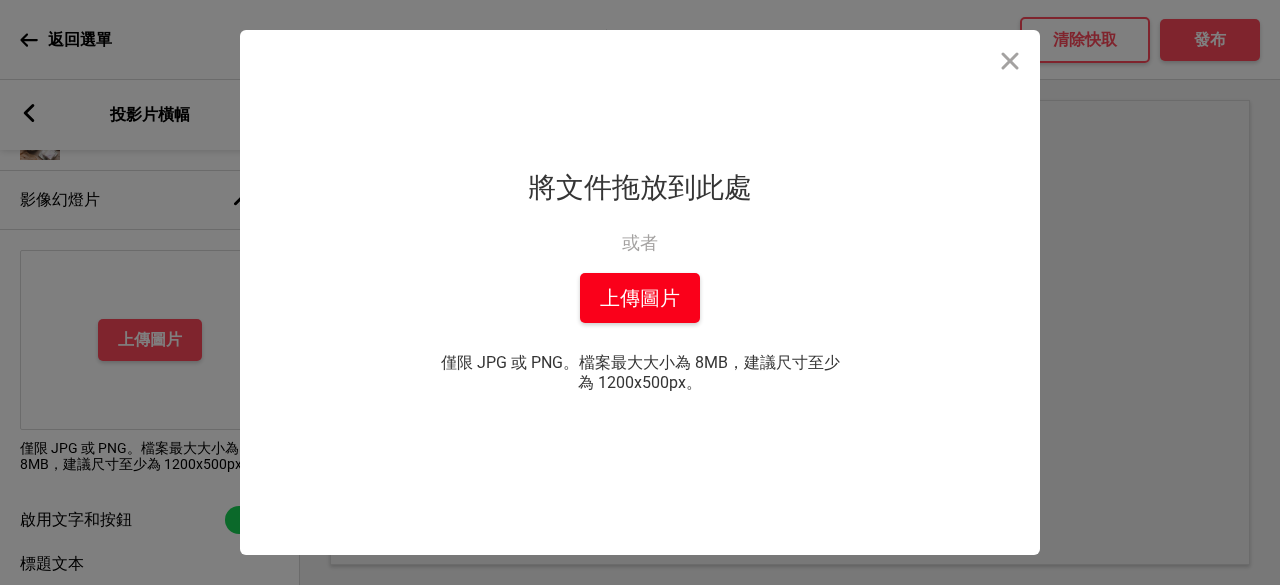 click on "上傳圖片" at bounding box center (640, 298) 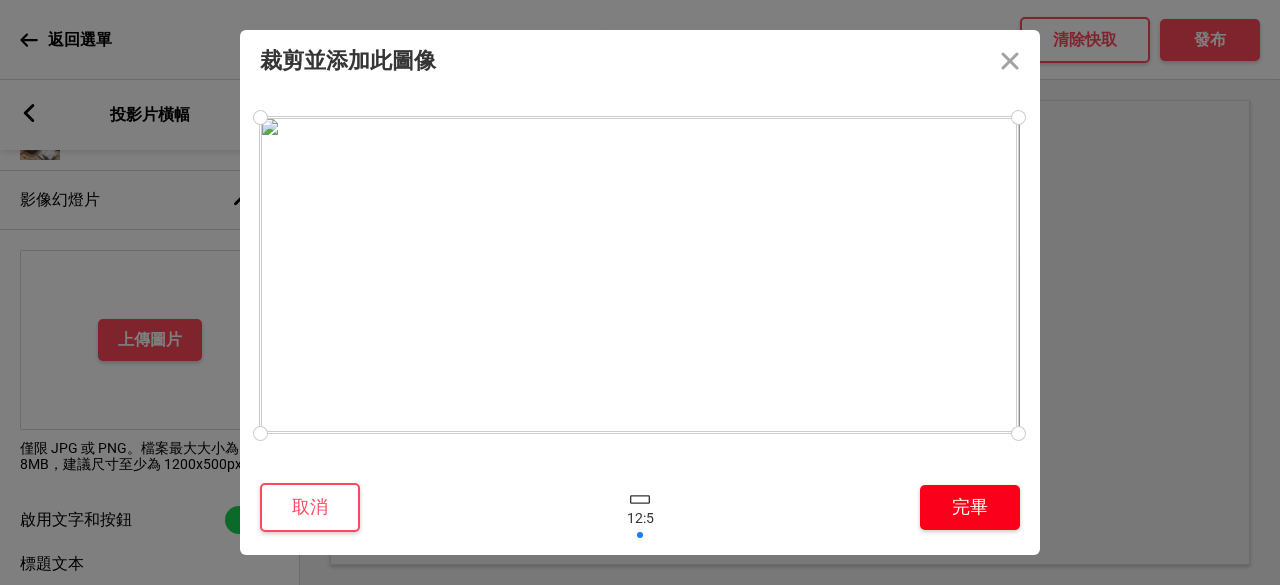click on "完畢" at bounding box center [970, 507] 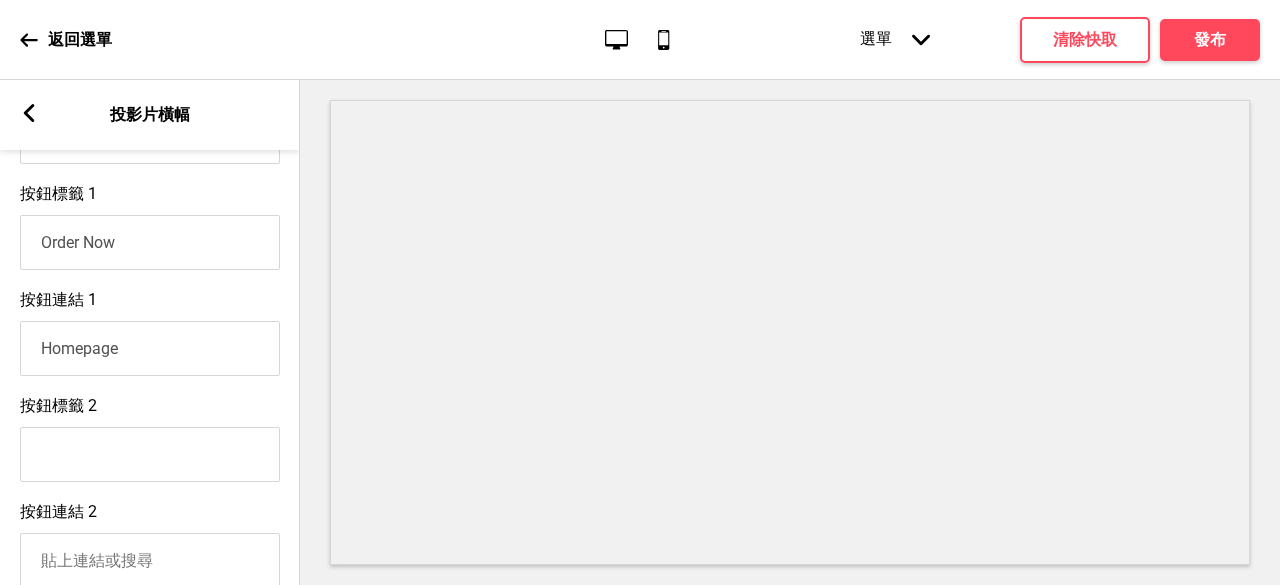 scroll, scrollTop: 994, scrollLeft: 0, axis: vertical 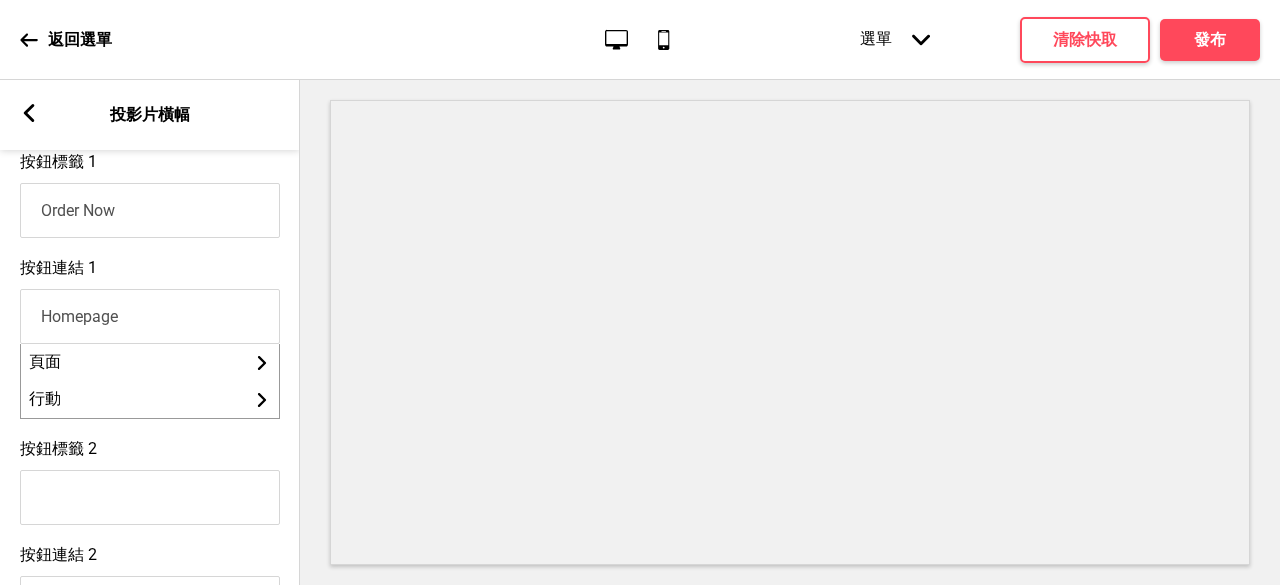 drag, startPoint x: 140, startPoint y: 323, endPoint x: 0, endPoint y: 311, distance: 140.51335 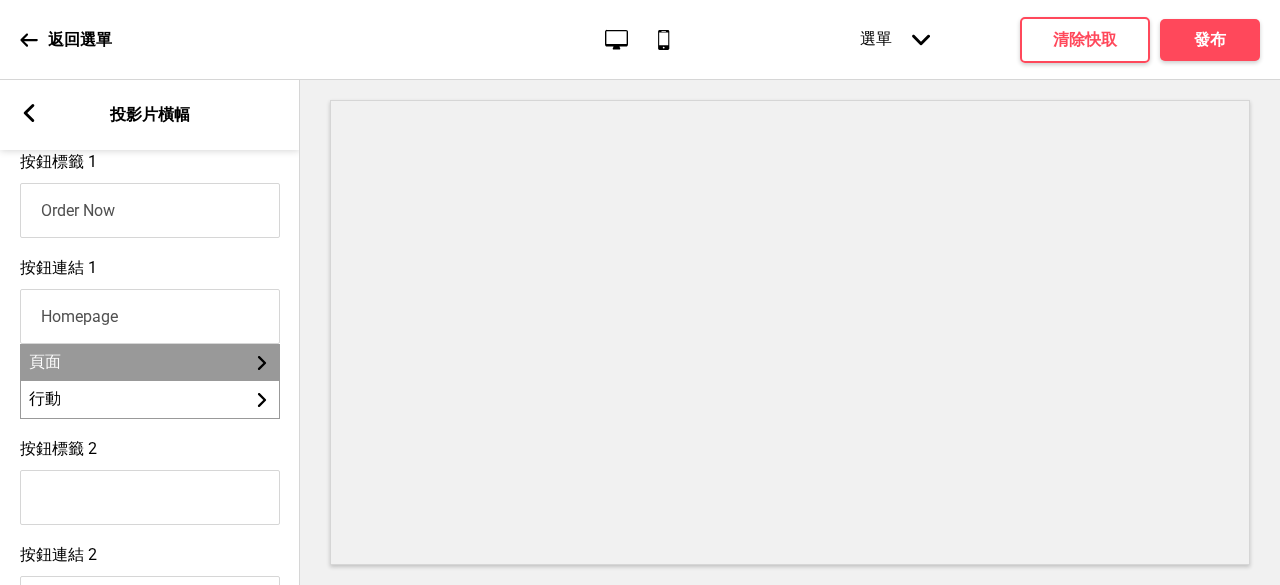 click on "頁面 Arrow right" at bounding box center (150, 362) 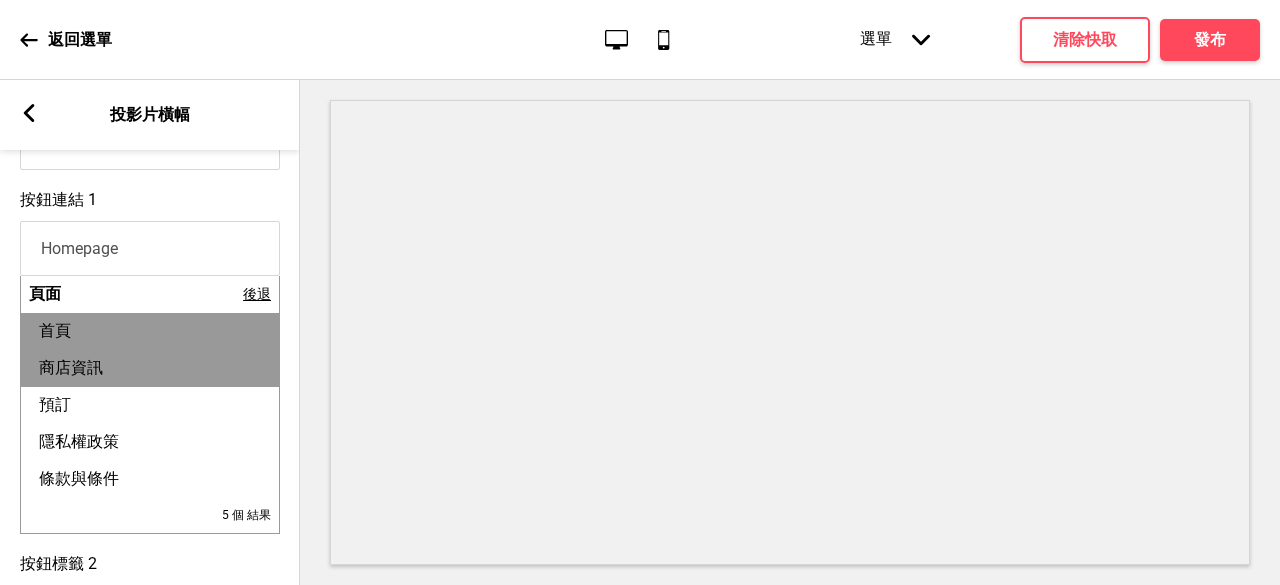 scroll, scrollTop: 1094, scrollLeft: 0, axis: vertical 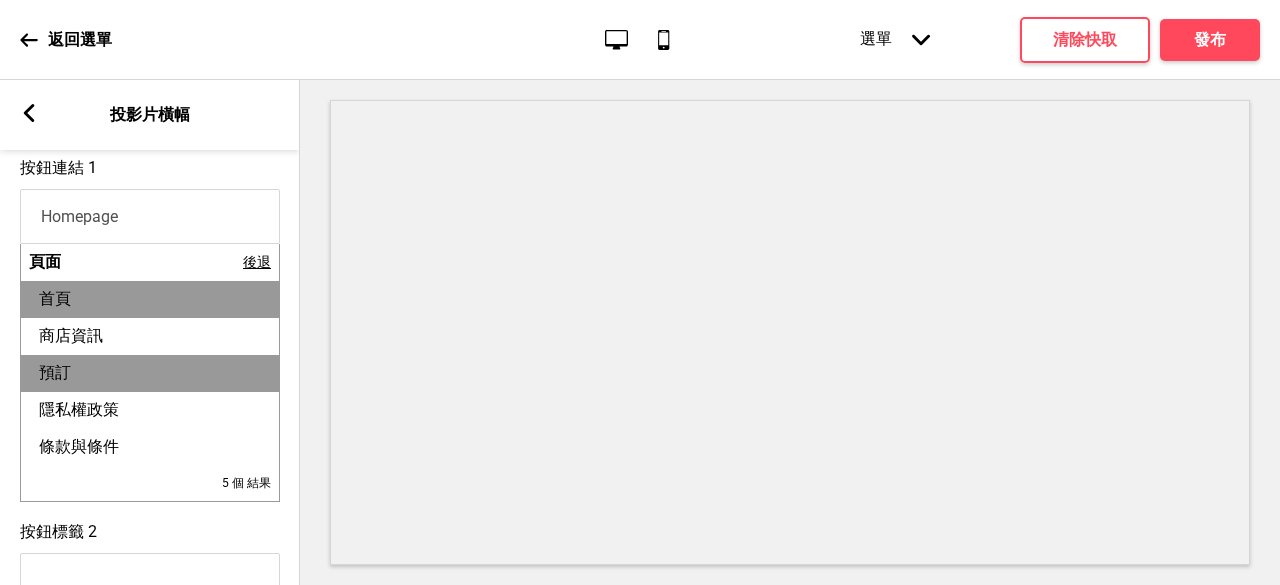 click on "預訂" at bounding box center (150, 373) 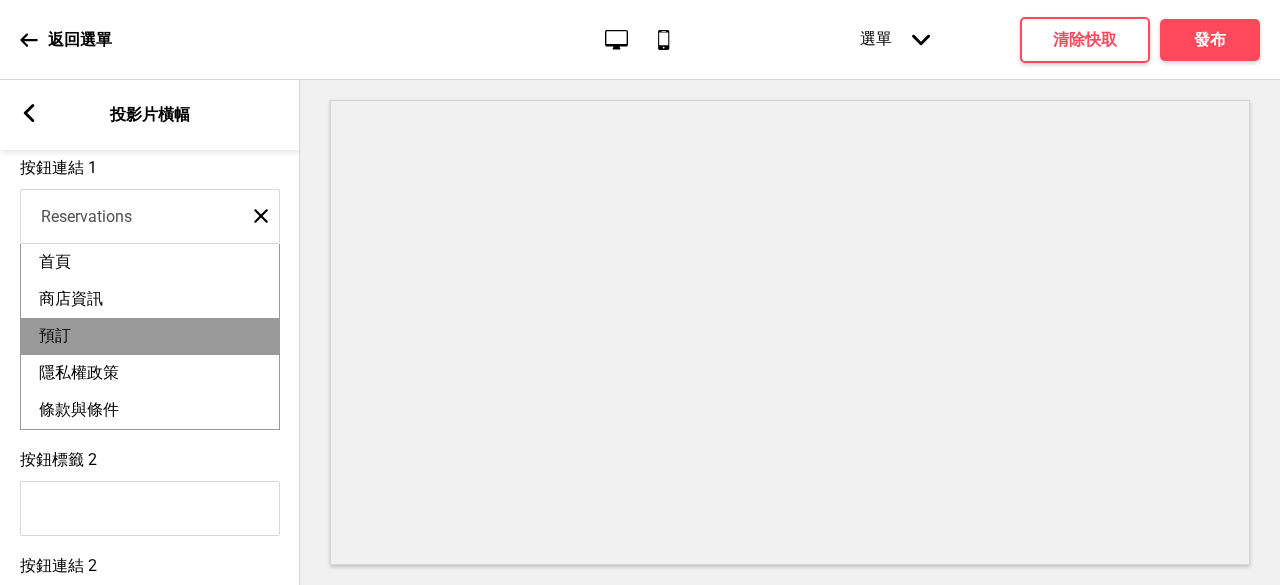 drag, startPoint x: 148, startPoint y: 229, endPoint x: 0, endPoint y: 223, distance: 148.12157 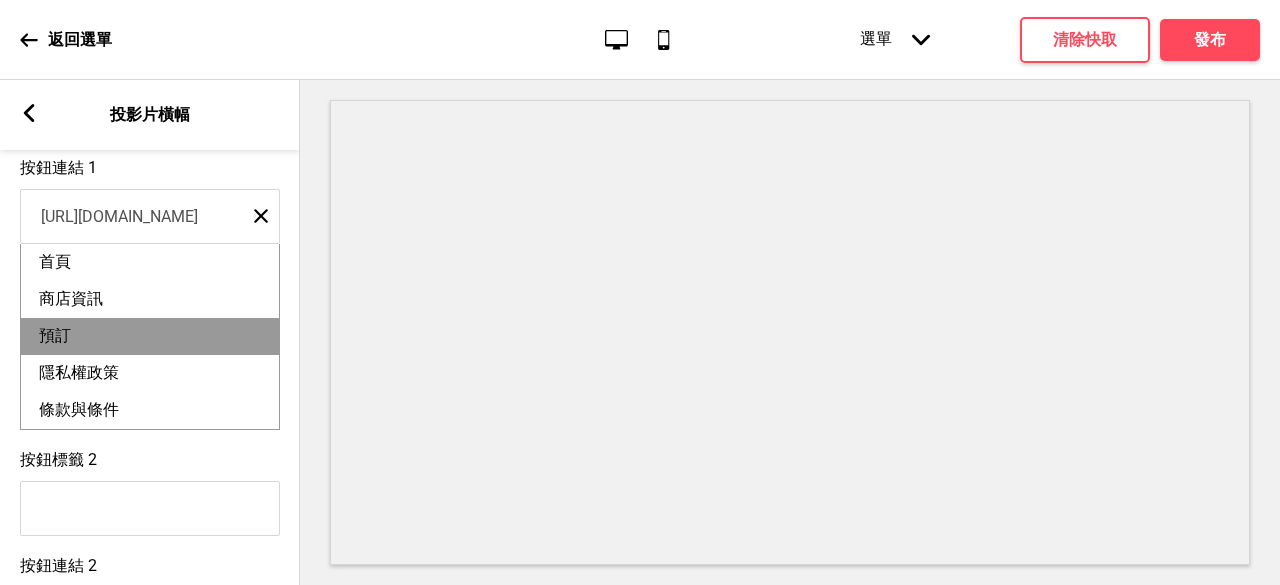 scroll, scrollTop: 0, scrollLeft: 304, axis: horizontal 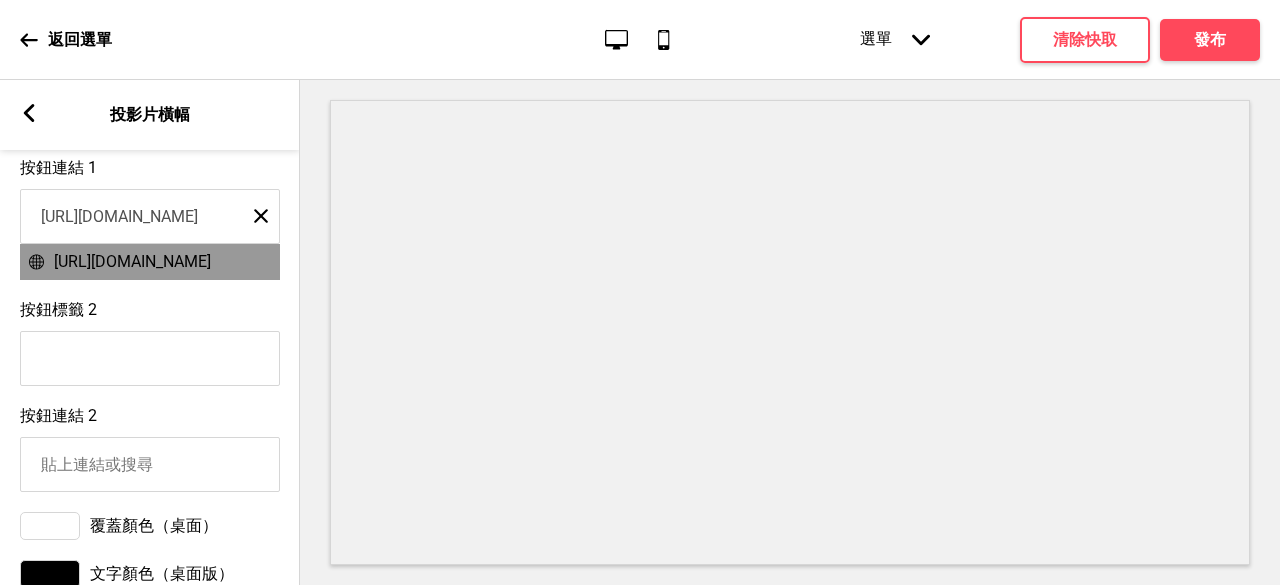 type on "[URL][DOMAIN_NAME]" 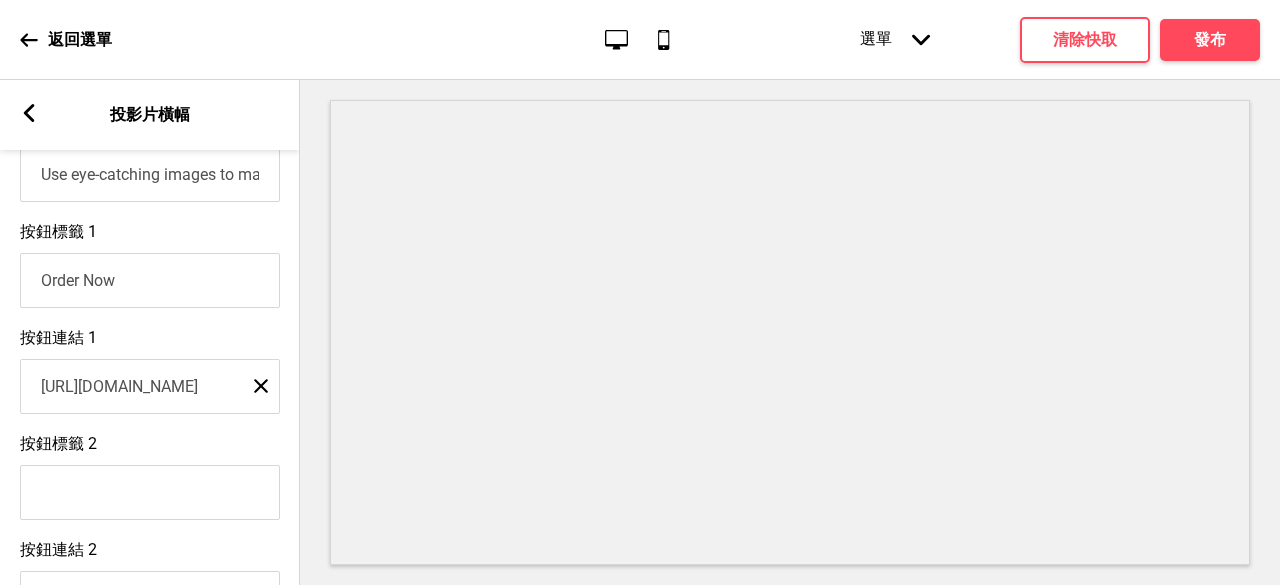 scroll, scrollTop: 894, scrollLeft: 0, axis: vertical 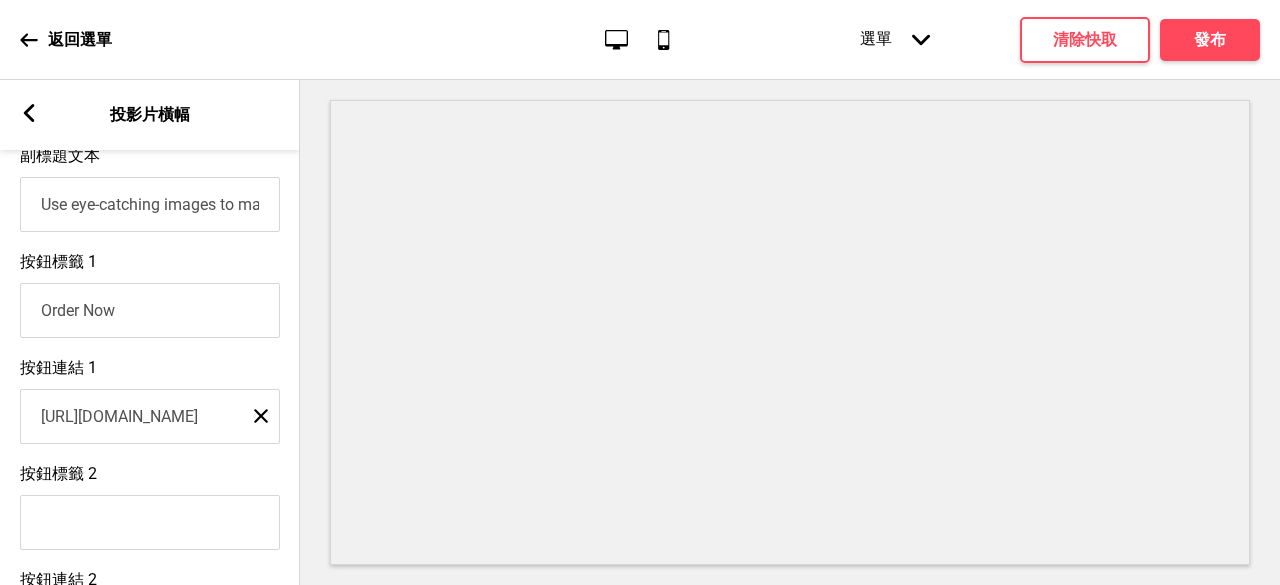 drag, startPoint x: 137, startPoint y: 313, endPoint x: 18, endPoint y: 314, distance: 119.0042 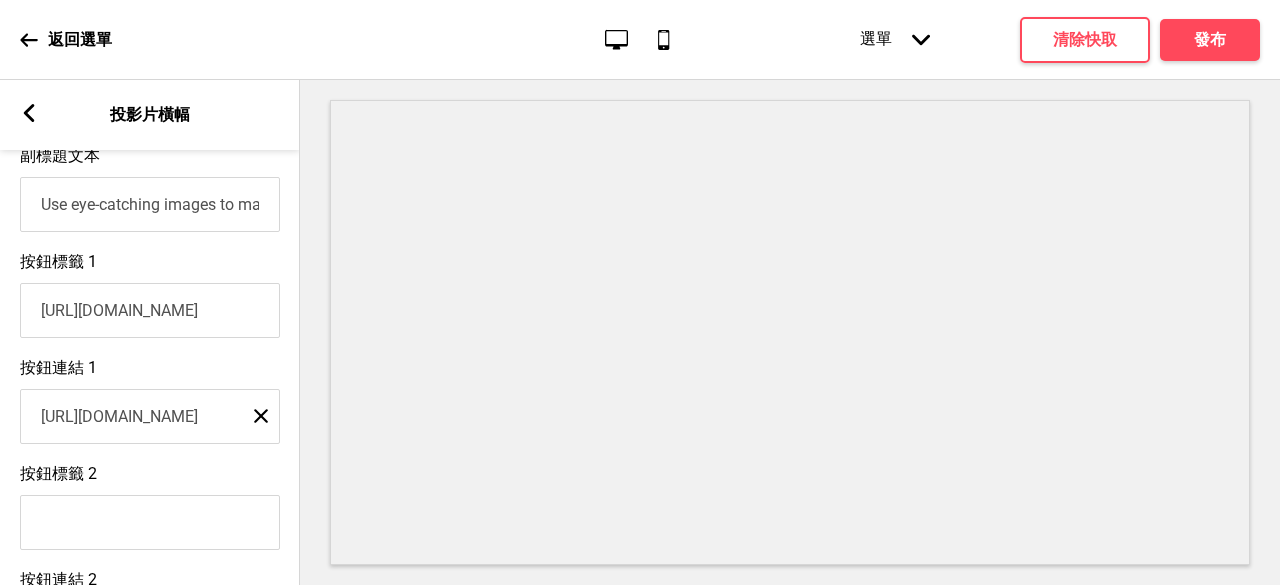 scroll, scrollTop: 0, scrollLeft: 304, axis: horizontal 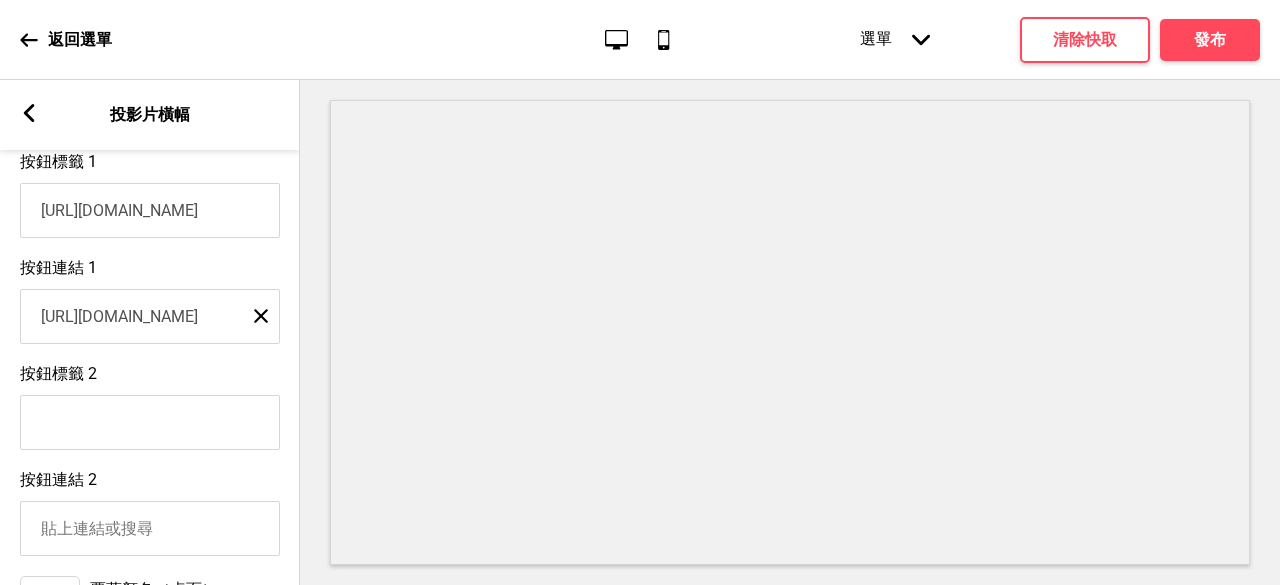 drag, startPoint x: 265, startPoint y: 221, endPoint x: 0, endPoint y: 235, distance: 265.36957 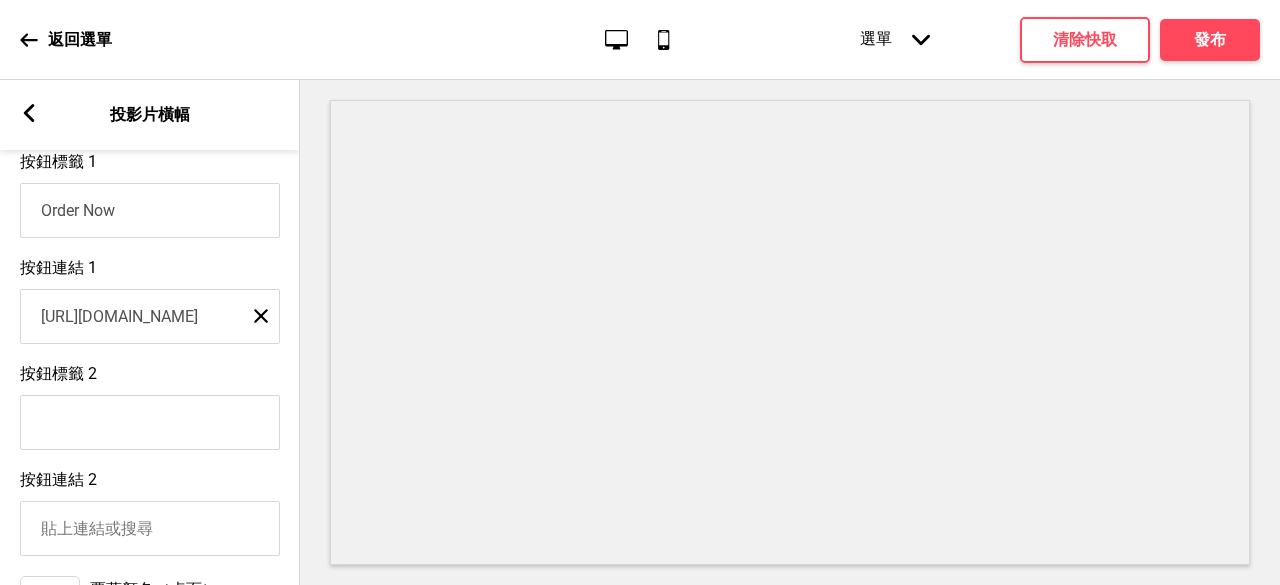 click on "按鈕連結 1 [URL][DOMAIN_NAME] Close" at bounding box center (150, 301) 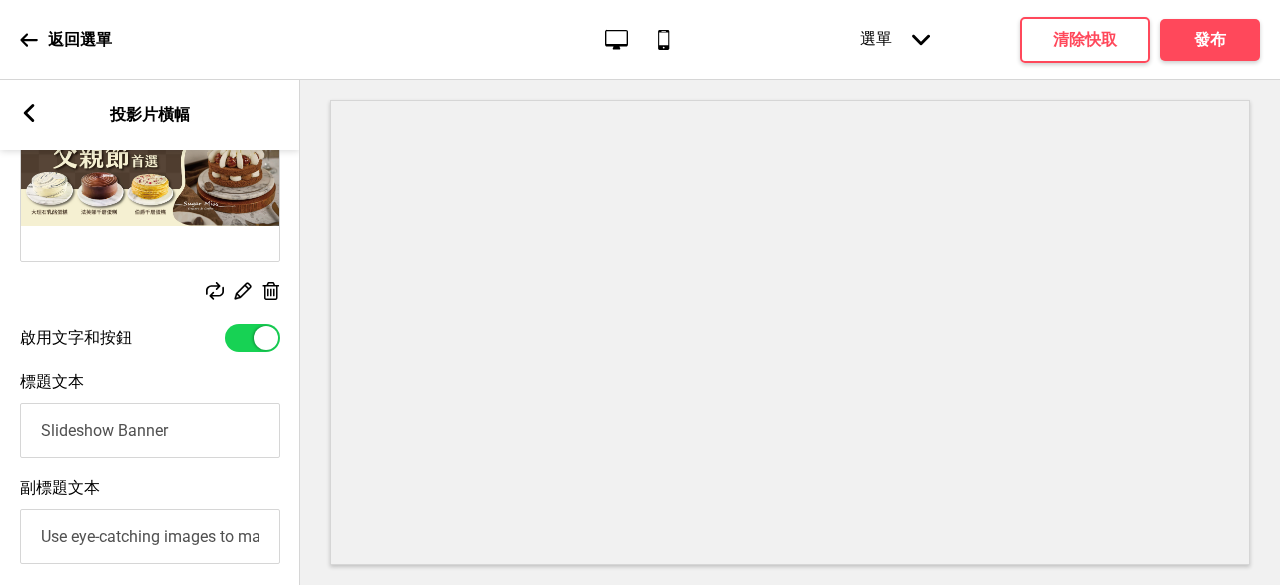 scroll, scrollTop: 594, scrollLeft: 0, axis: vertical 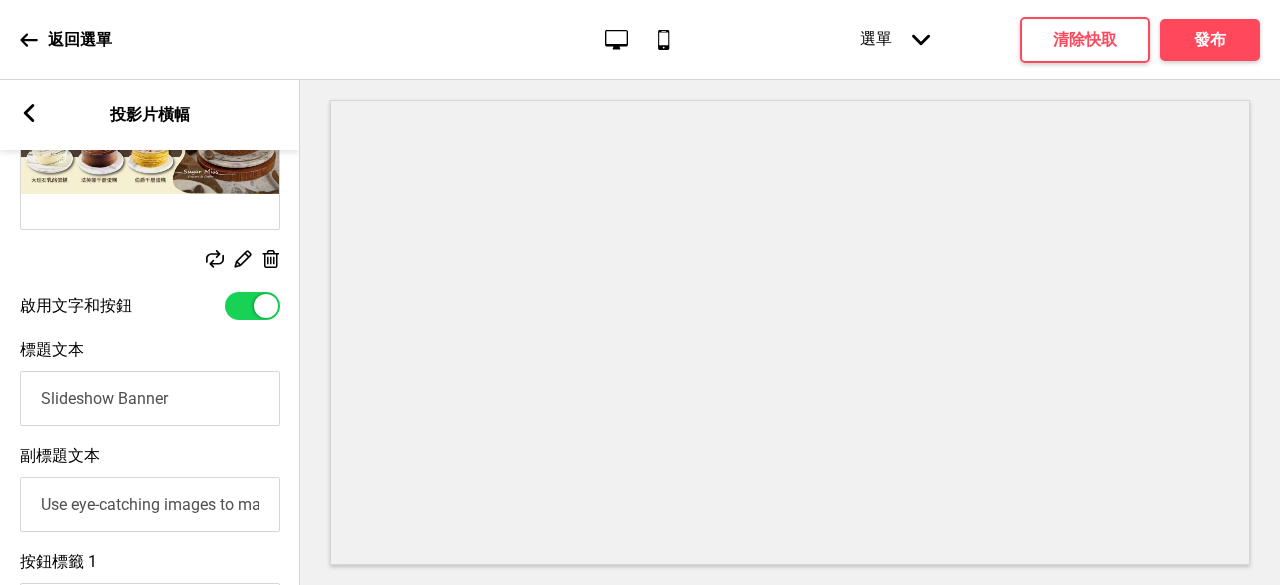 drag, startPoint x: 184, startPoint y: 399, endPoint x: 18, endPoint y: 459, distance: 176.51062 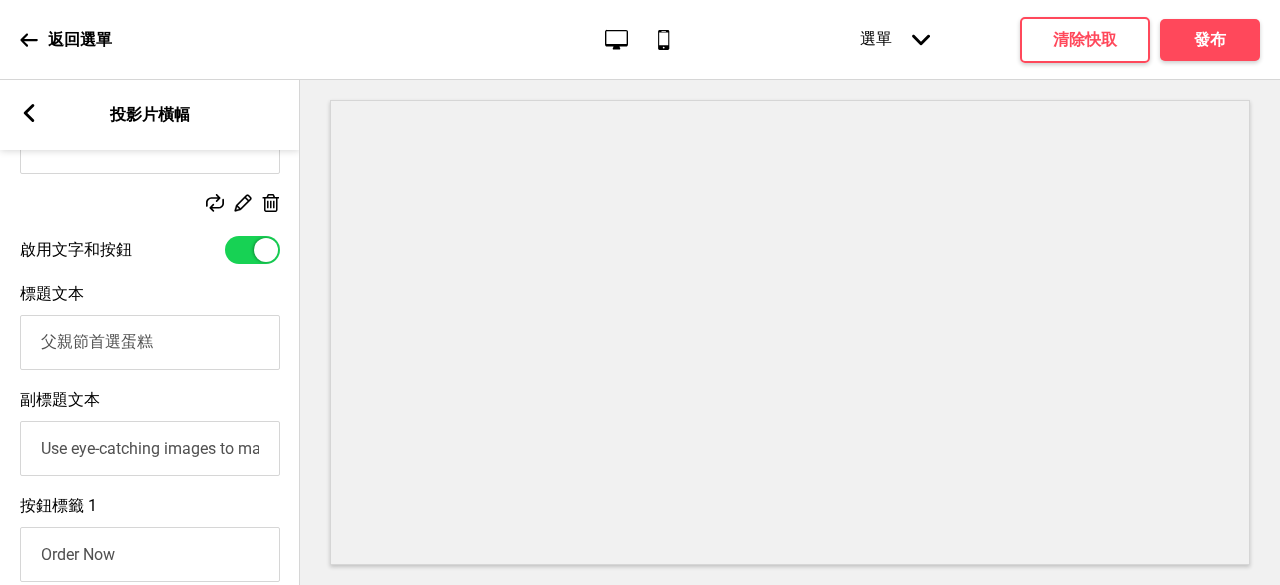 scroll, scrollTop: 694, scrollLeft: 0, axis: vertical 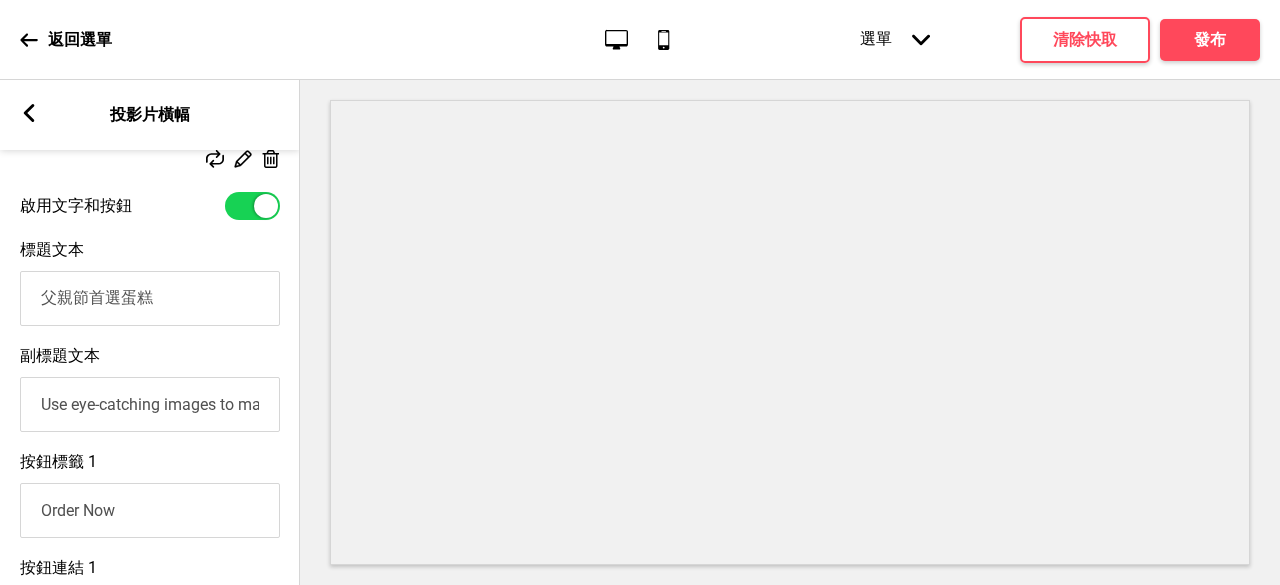 type on "父親節首選蛋糕" 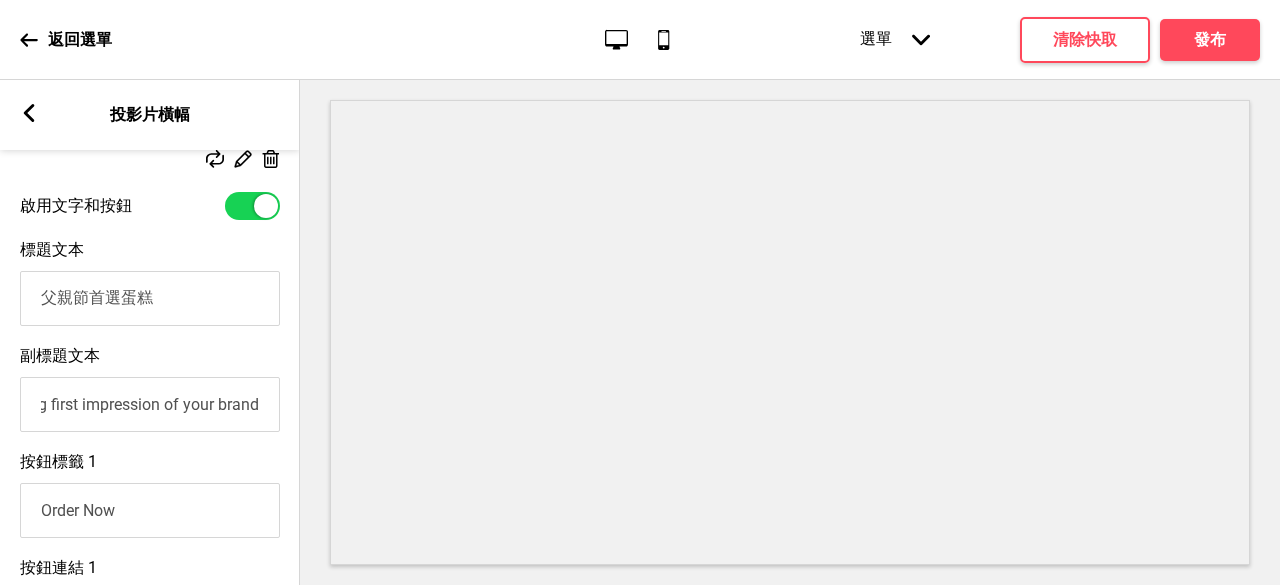 scroll, scrollTop: 0, scrollLeft: 0, axis: both 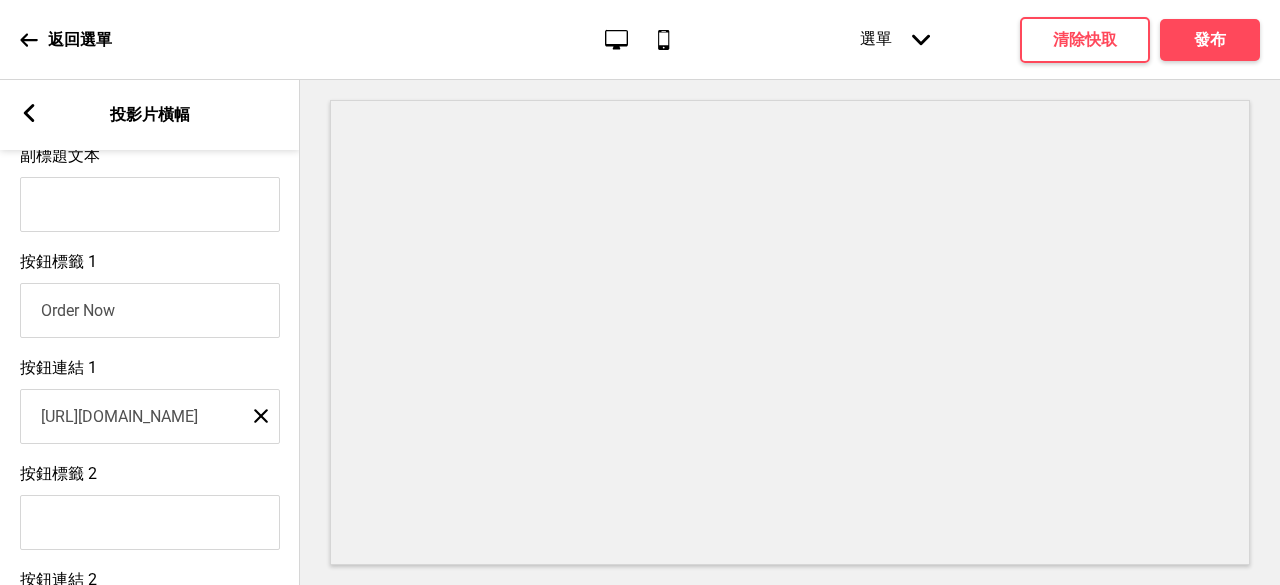 type 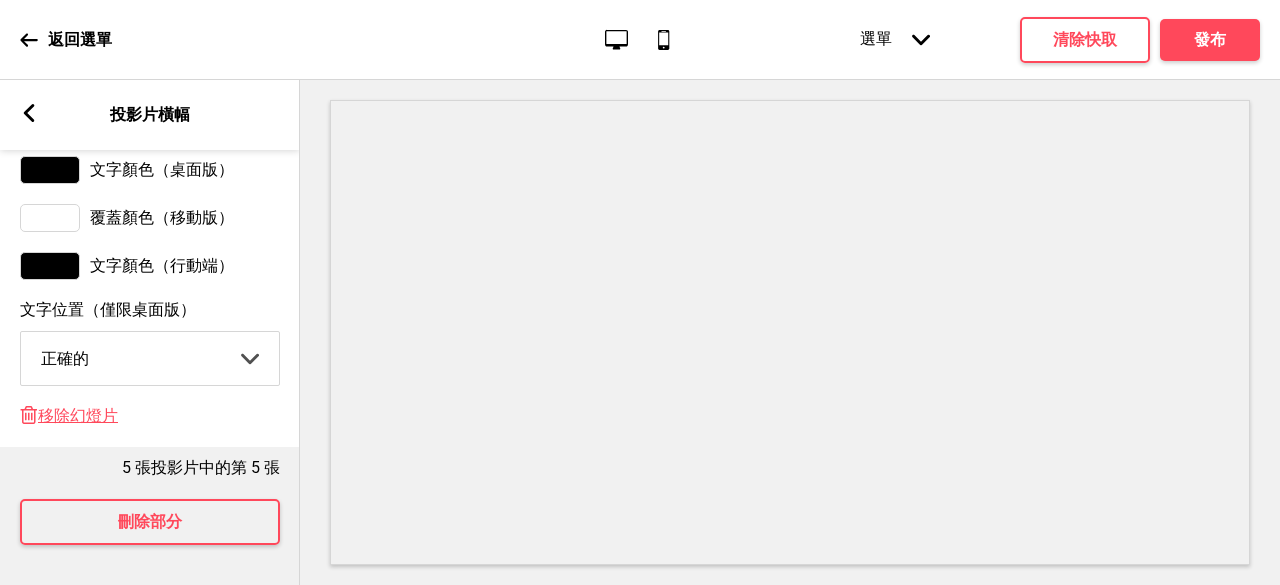 scroll, scrollTop: 1494, scrollLeft: 0, axis: vertical 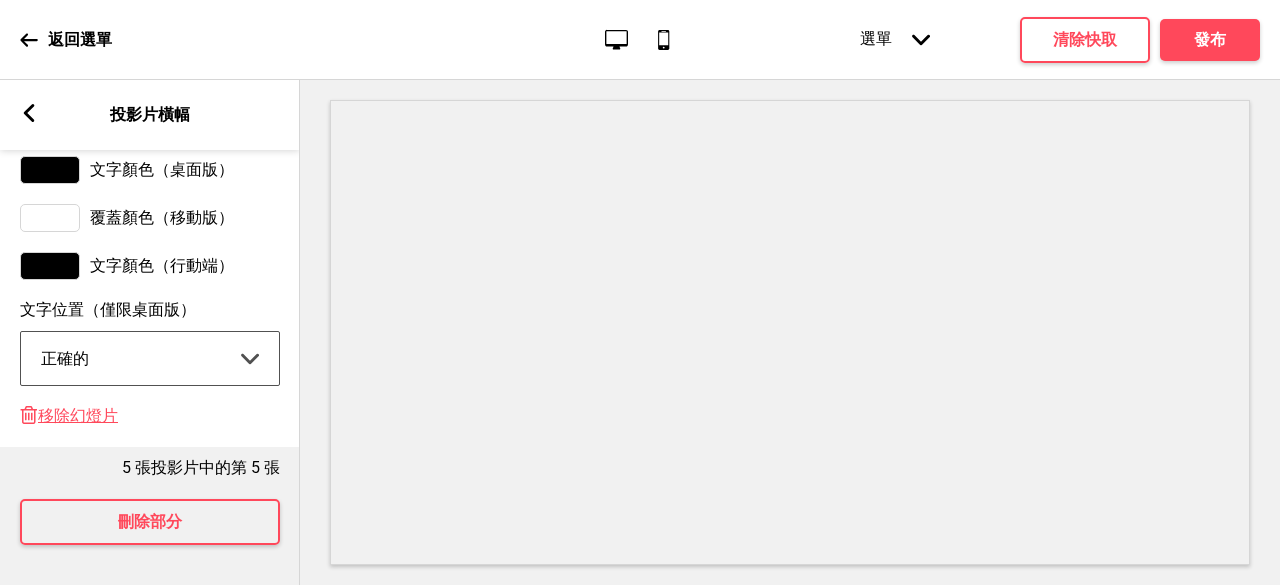 click on "中心 左邊 正確的" at bounding box center [150, 358] 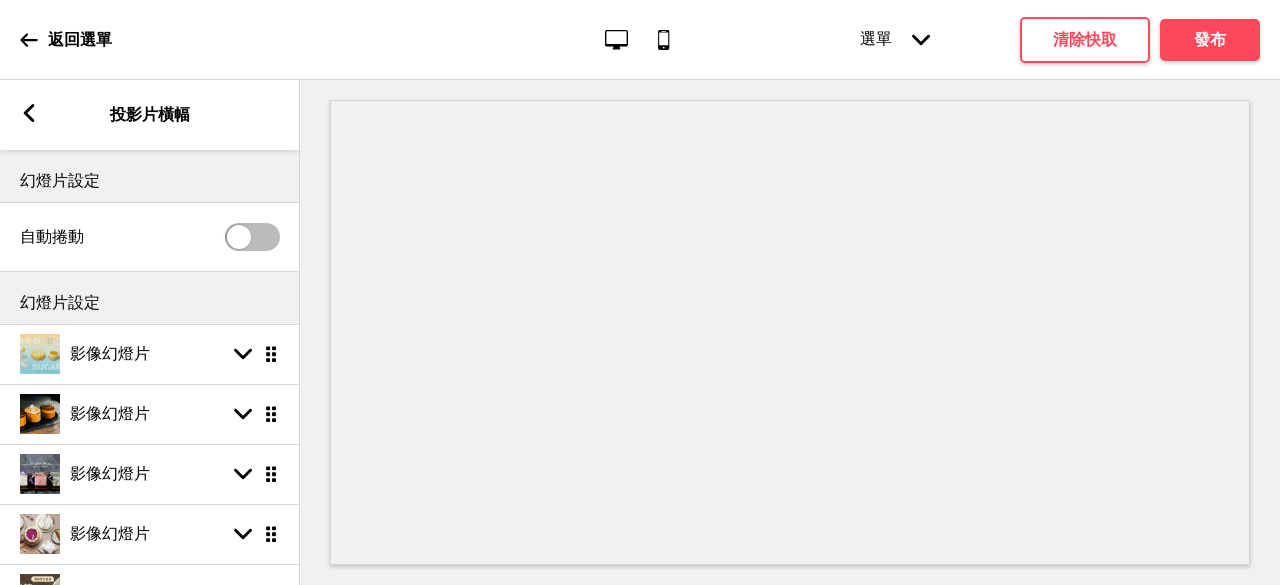 scroll, scrollTop: 100, scrollLeft: 0, axis: vertical 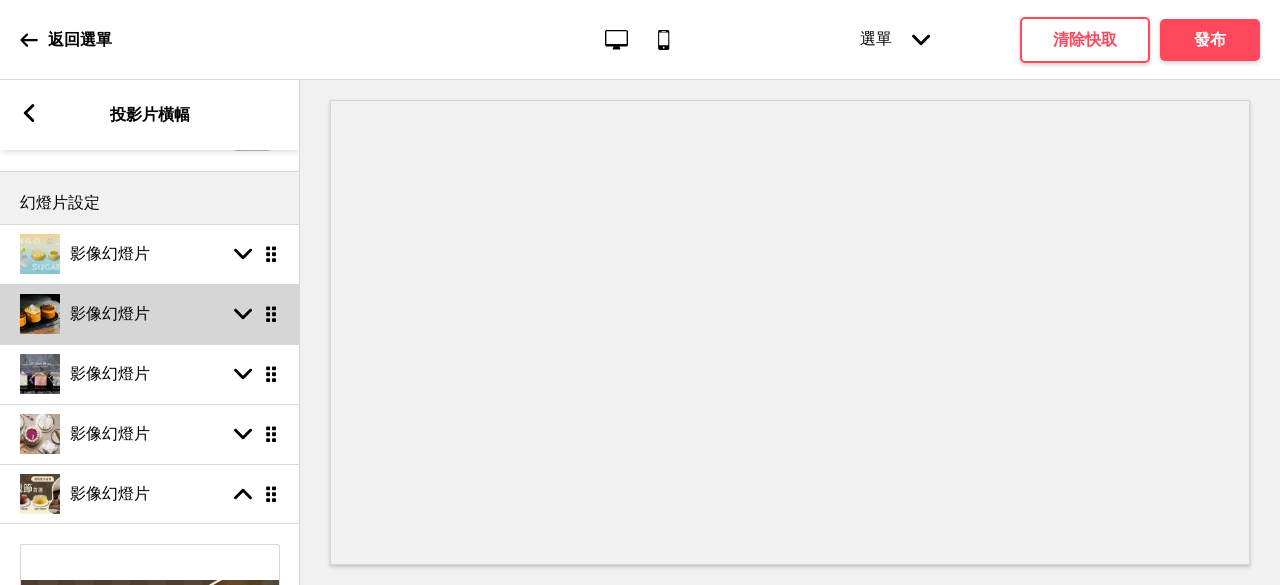 click 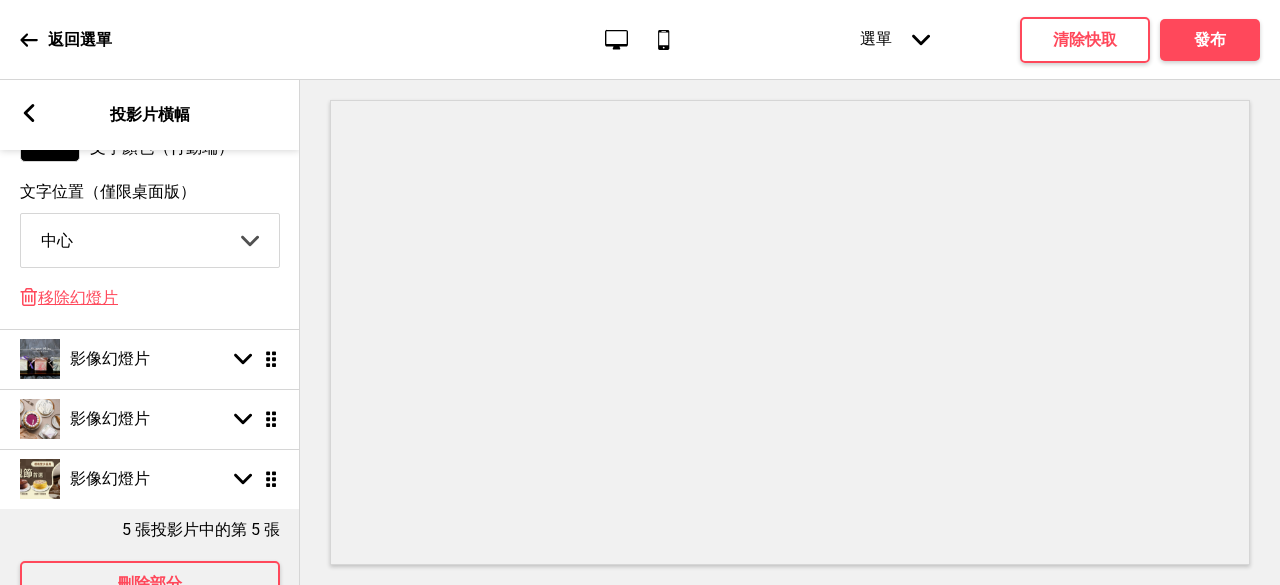 scroll, scrollTop: 1498, scrollLeft: 0, axis: vertical 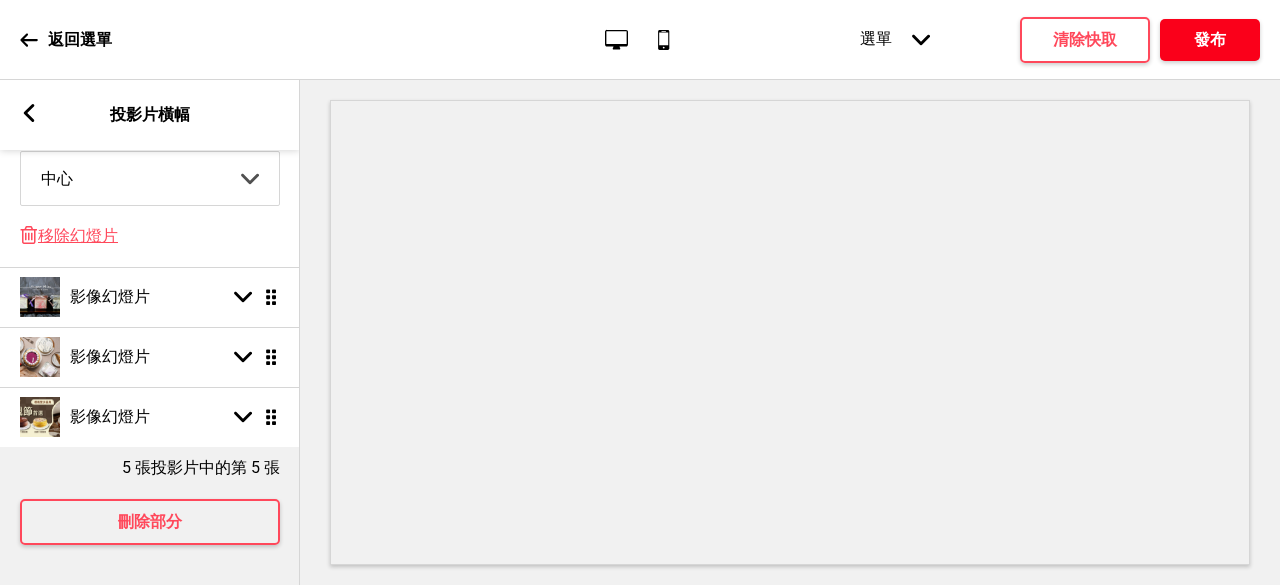 click on "發布" at bounding box center [1210, 39] 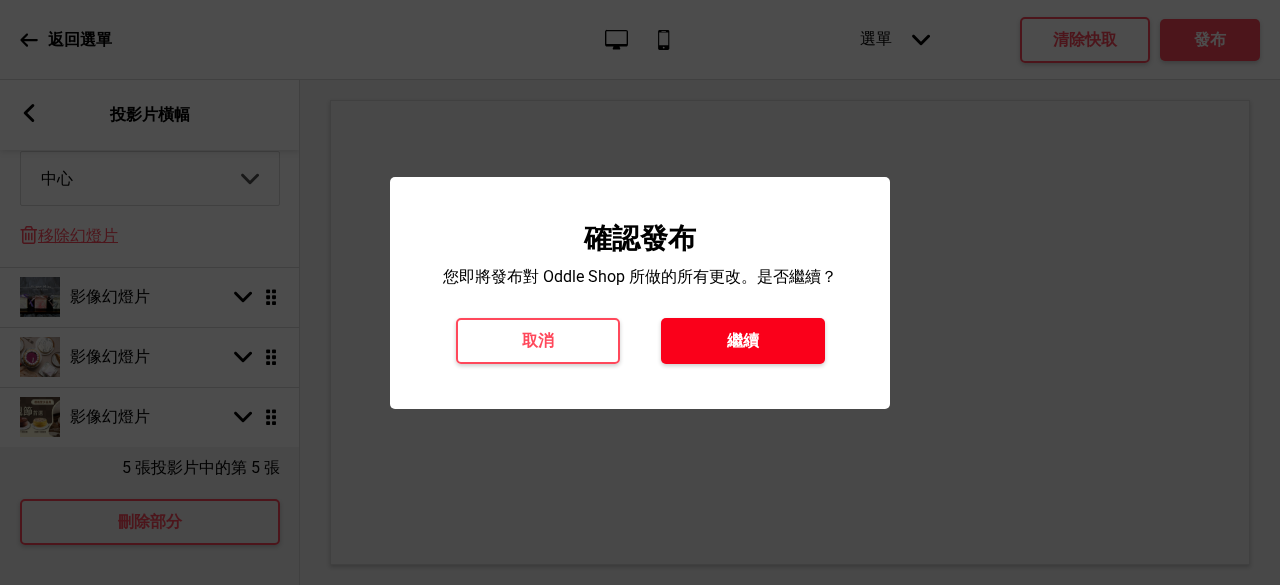 click on "繼續" at bounding box center [743, 340] 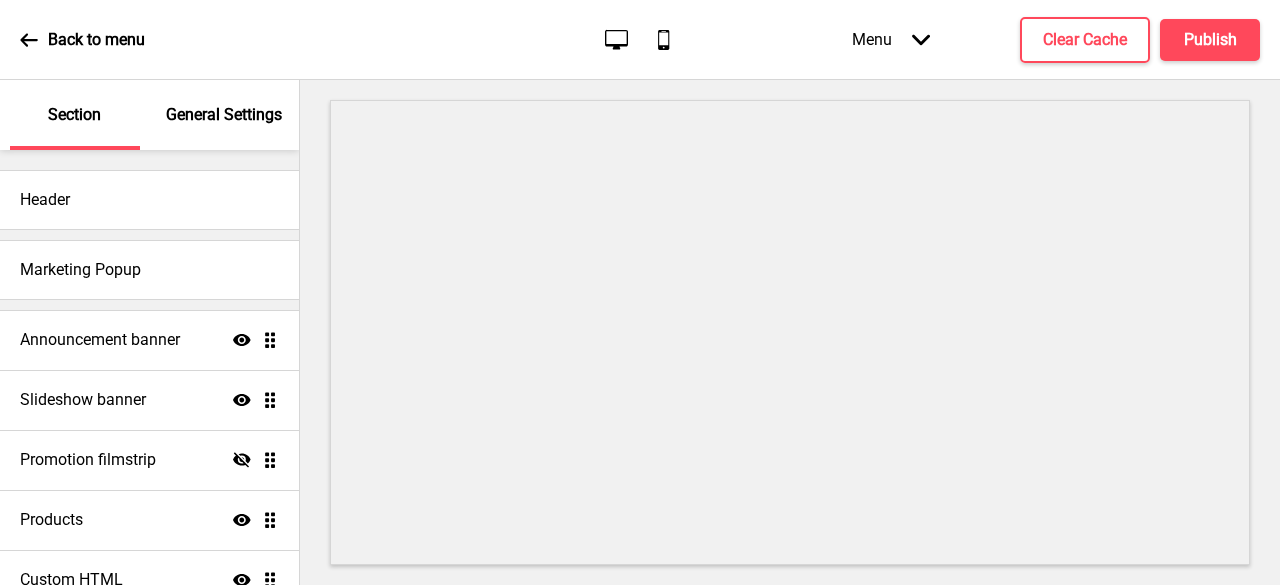 scroll, scrollTop: 0, scrollLeft: 0, axis: both 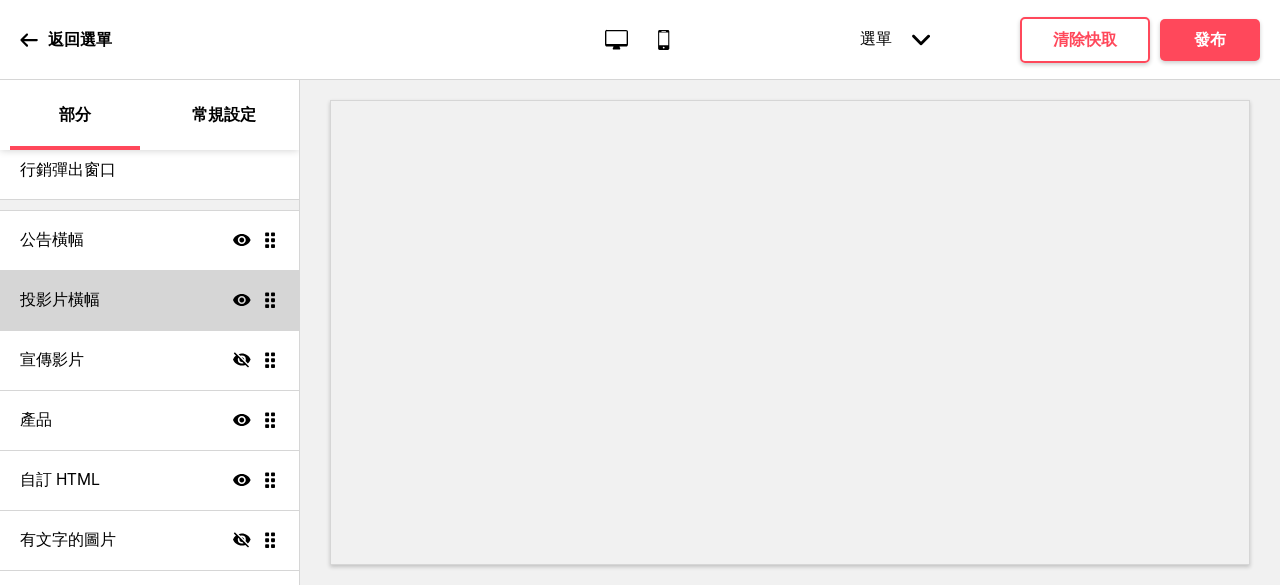 click on "投影片橫幅" at bounding box center [60, 299] 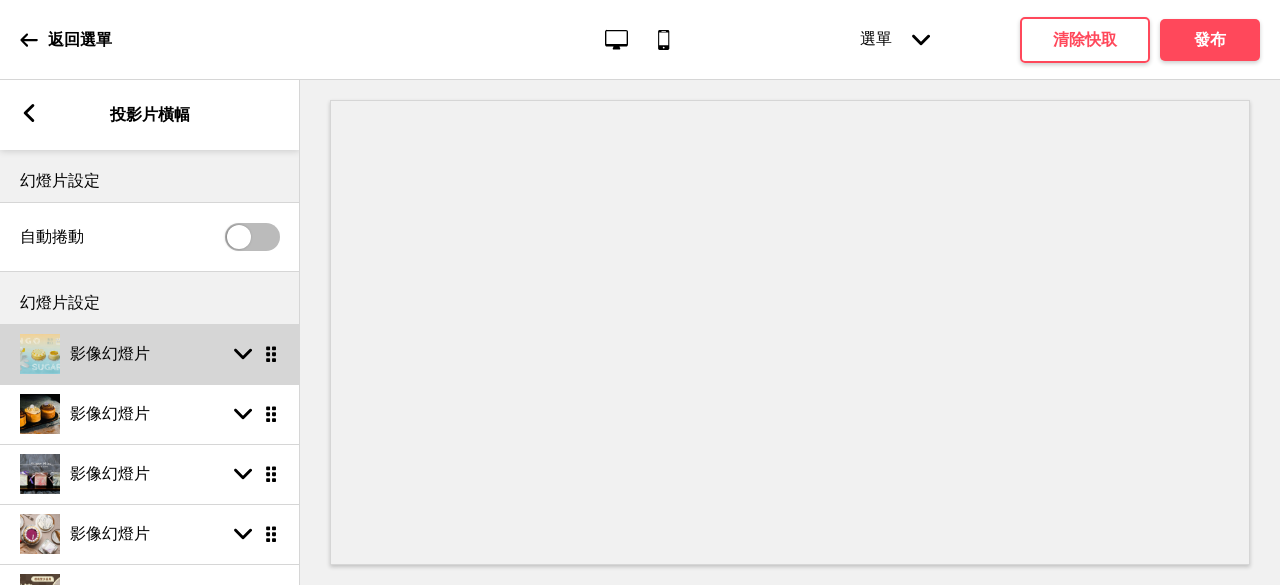 click 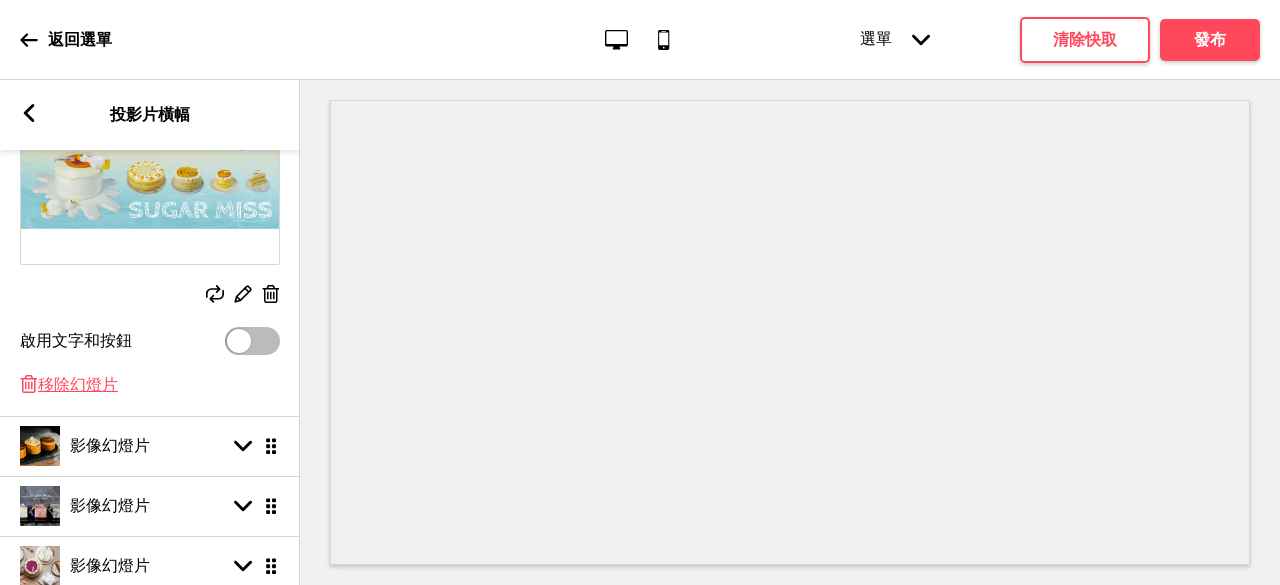 scroll, scrollTop: 347, scrollLeft: 0, axis: vertical 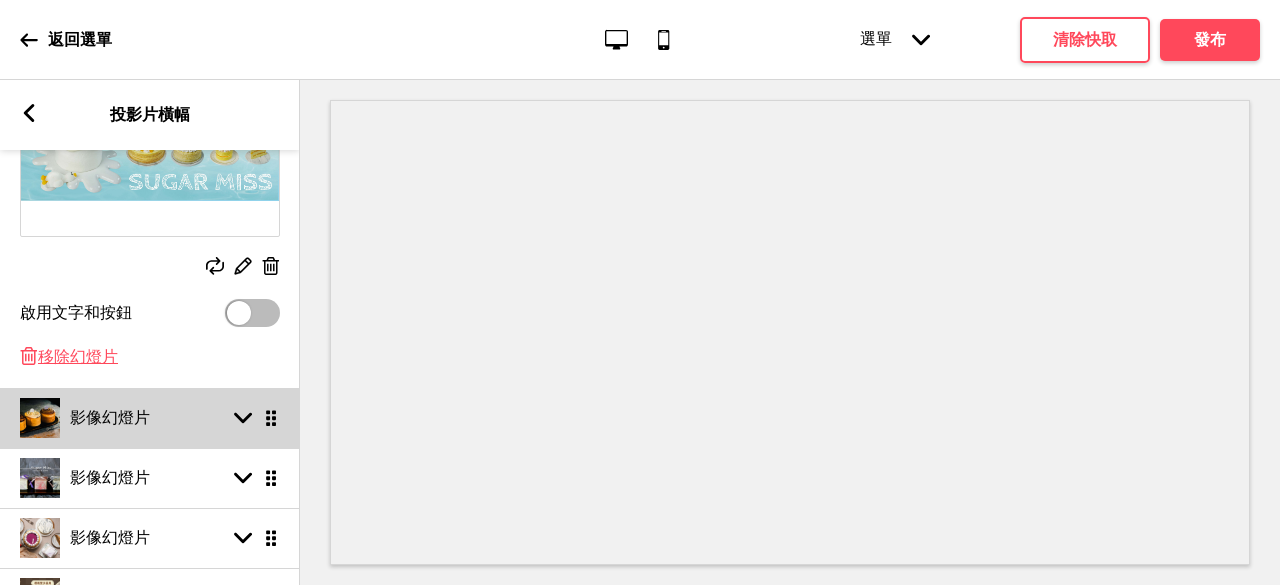 click 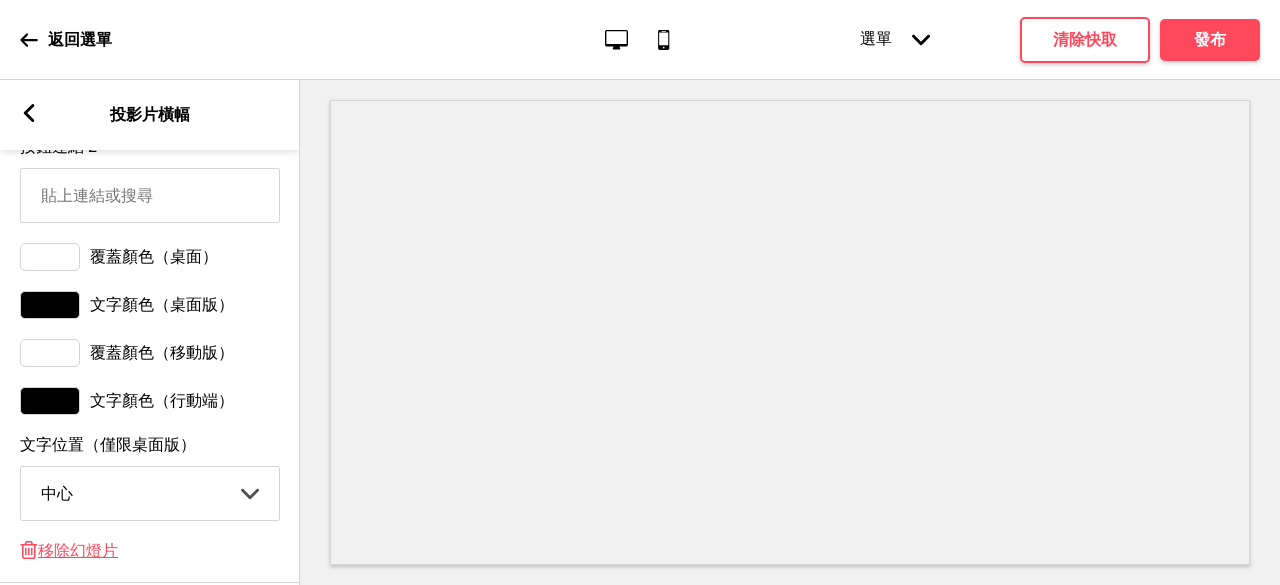 scroll, scrollTop: 1247, scrollLeft: 0, axis: vertical 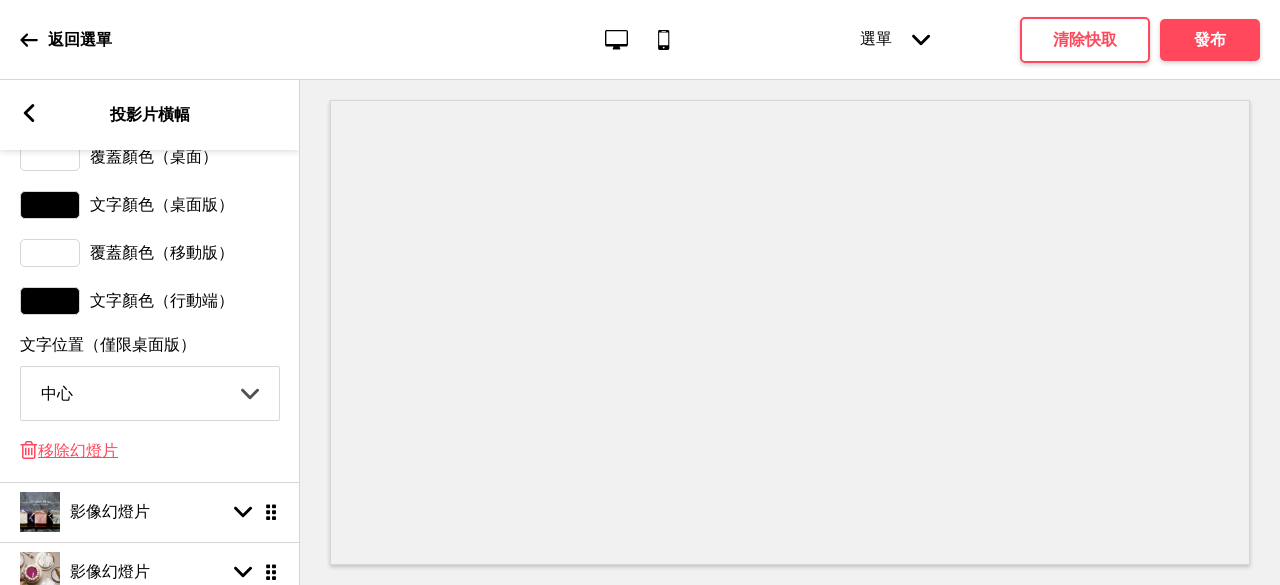 click on "中心 左邊 正確的" at bounding box center (150, 393) 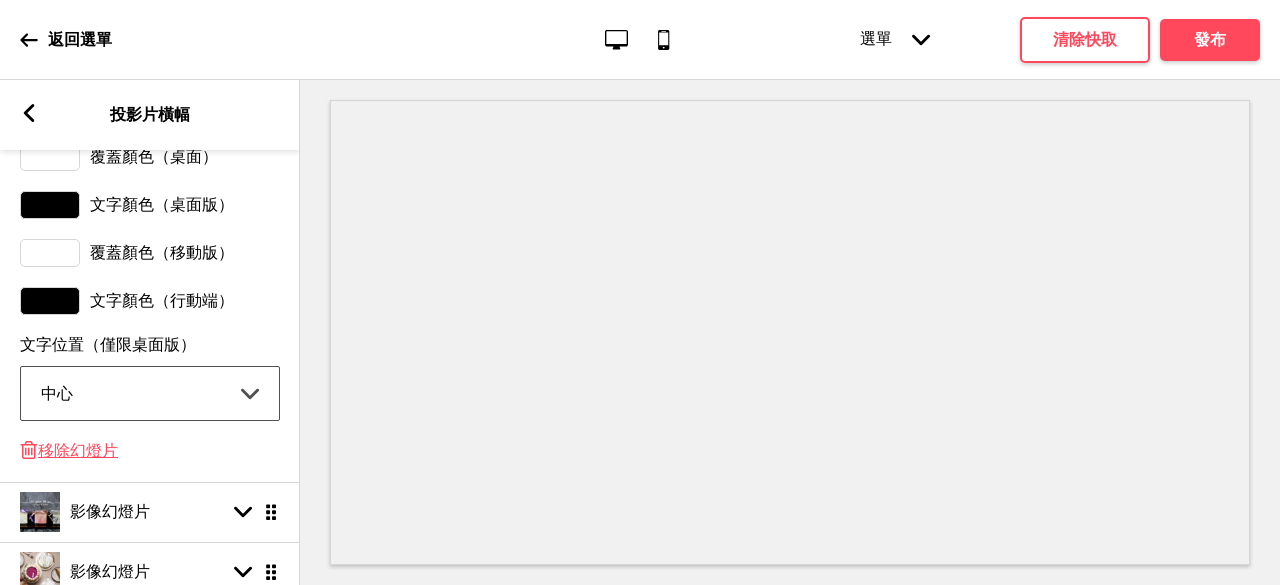 select on "right" 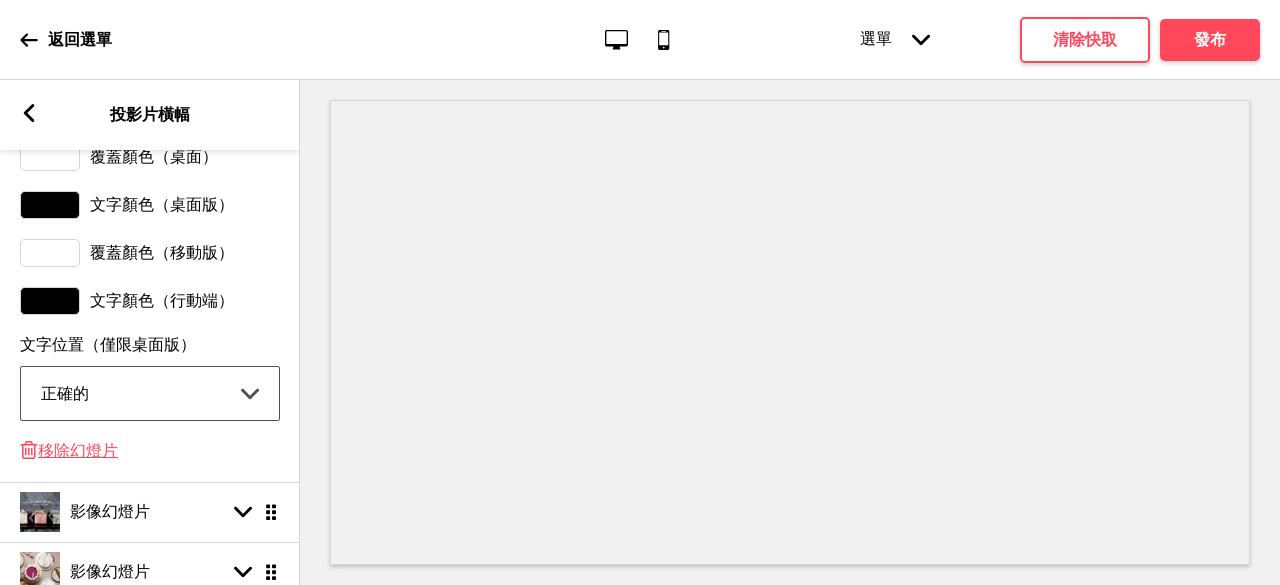click on "中心 左邊 正確的" at bounding box center (150, 393) 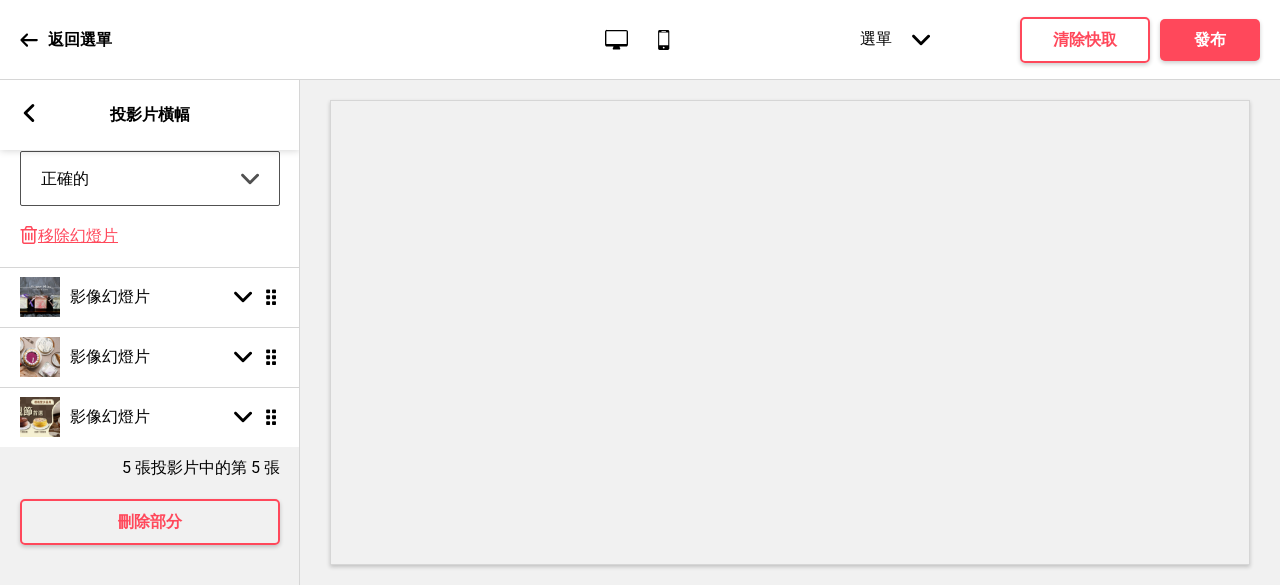 scroll, scrollTop: 1498, scrollLeft: 0, axis: vertical 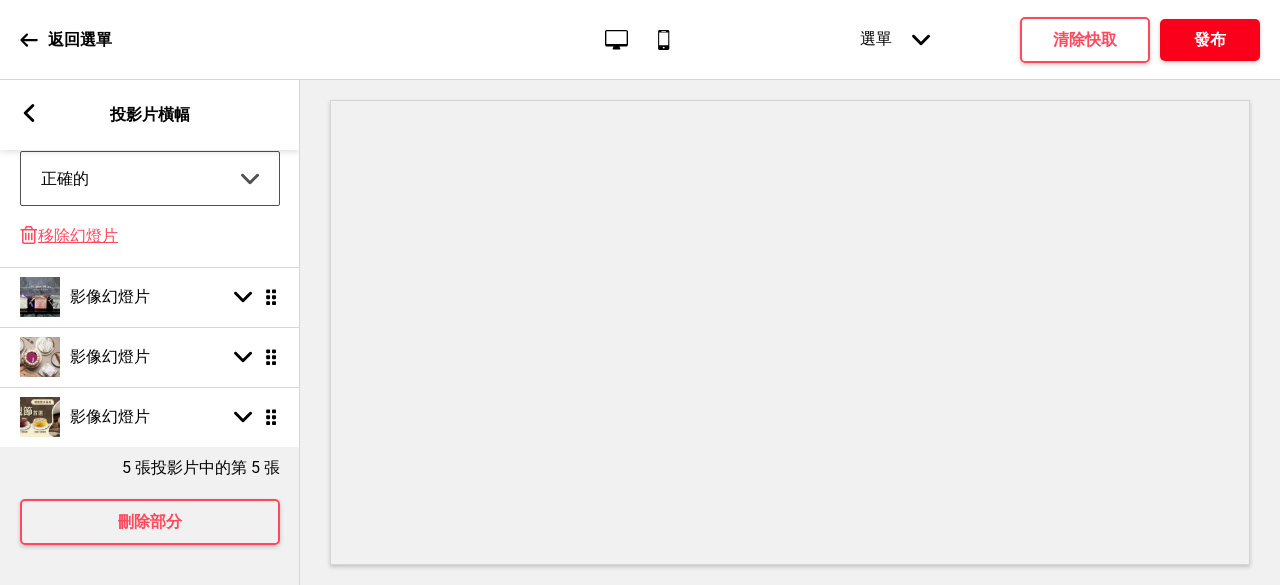click on "發布" at bounding box center [1210, 39] 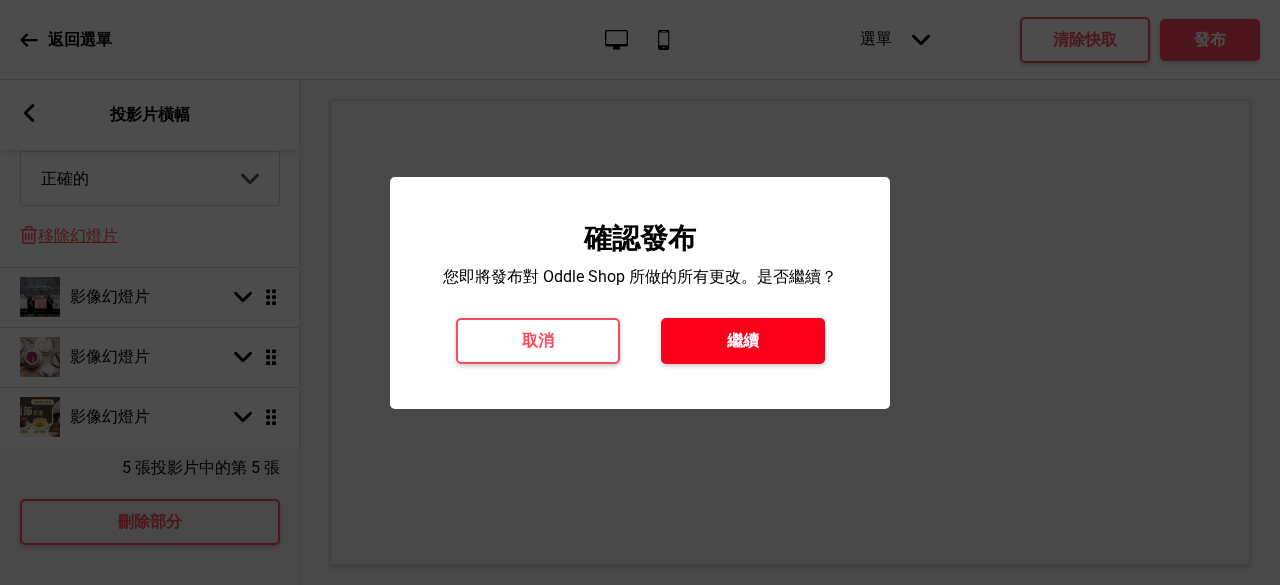 click on "繼續" at bounding box center (743, 341) 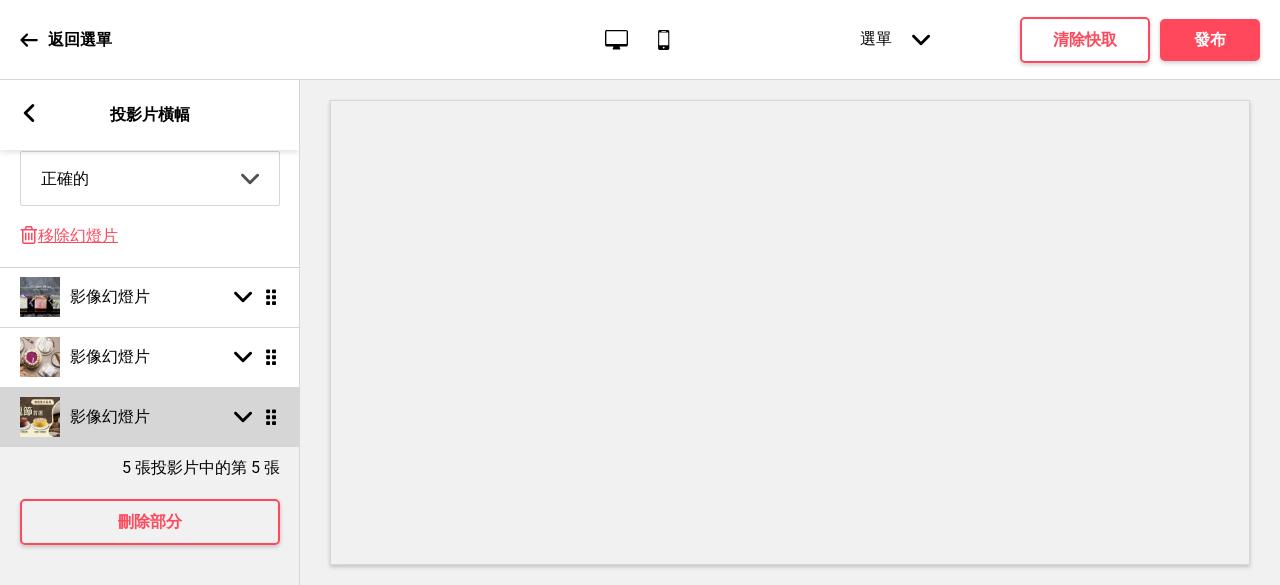 click 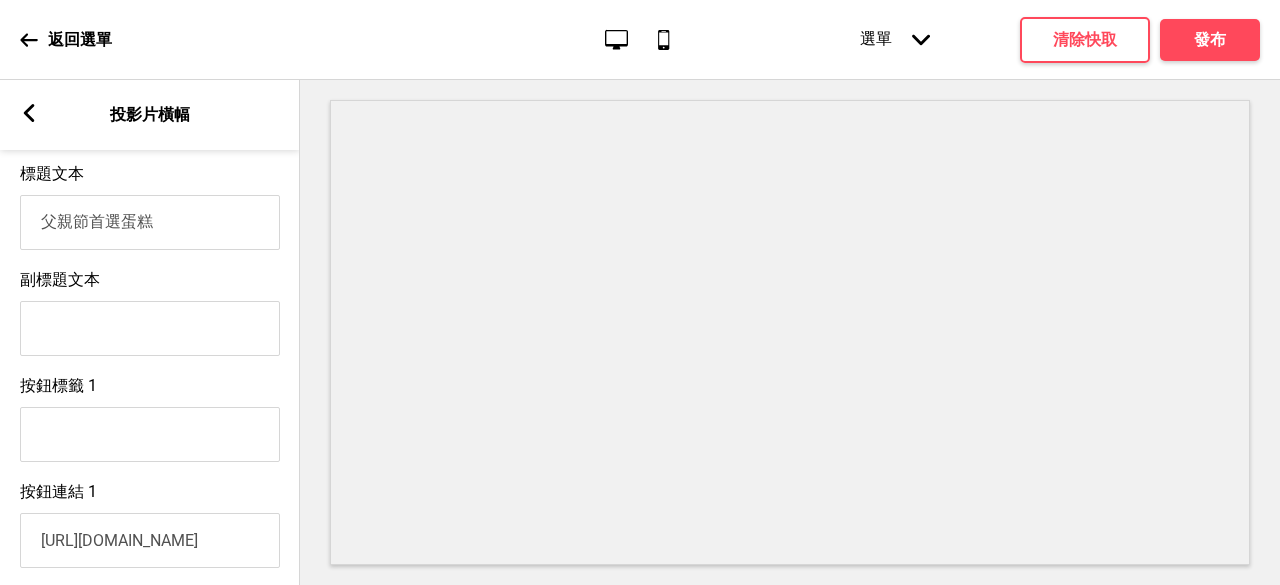 scroll, scrollTop: 680, scrollLeft: 0, axis: vertical 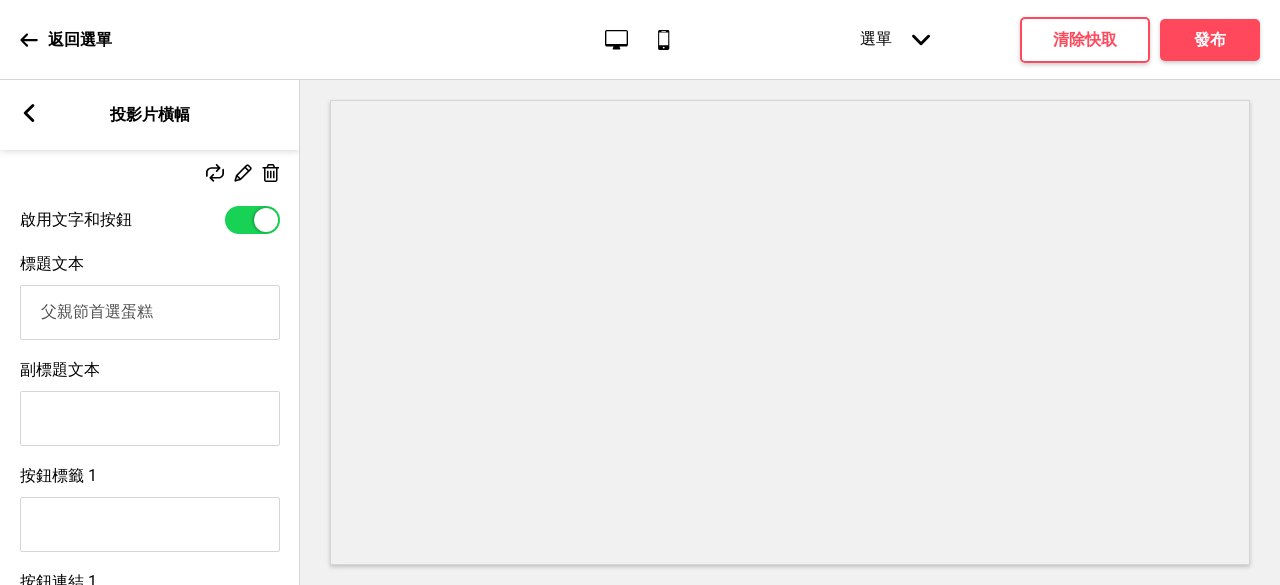 click on "標題文本 父親節首選蛋糕" at bounding box center [150, 297] 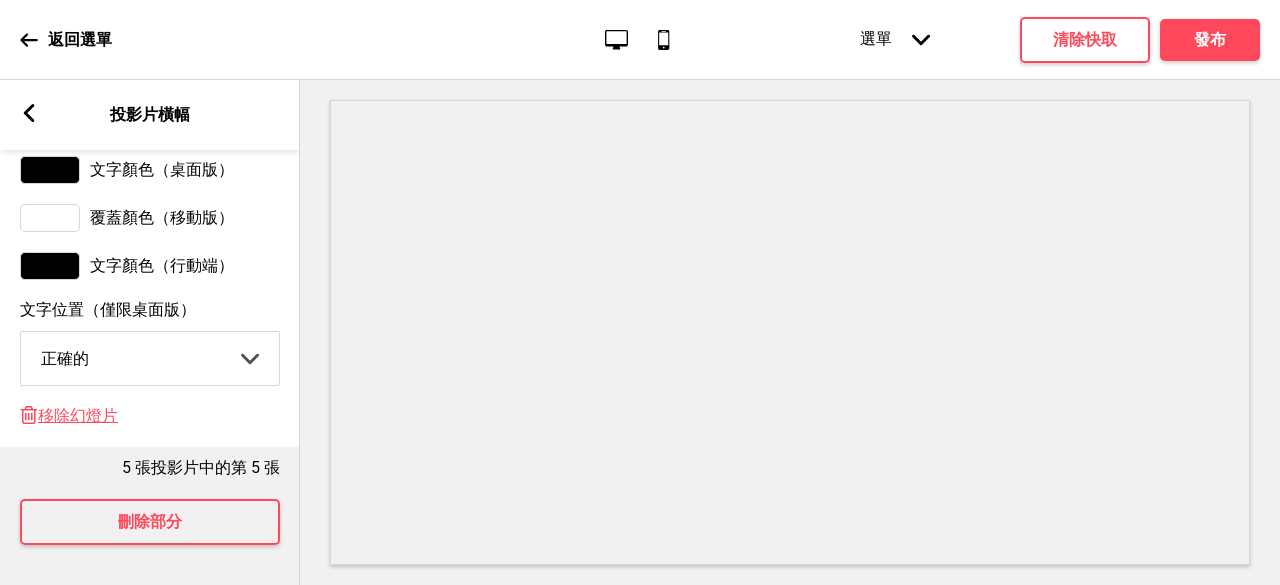 scroll, scrollTop: 1480, scrollLeft: 0, axis: vertical 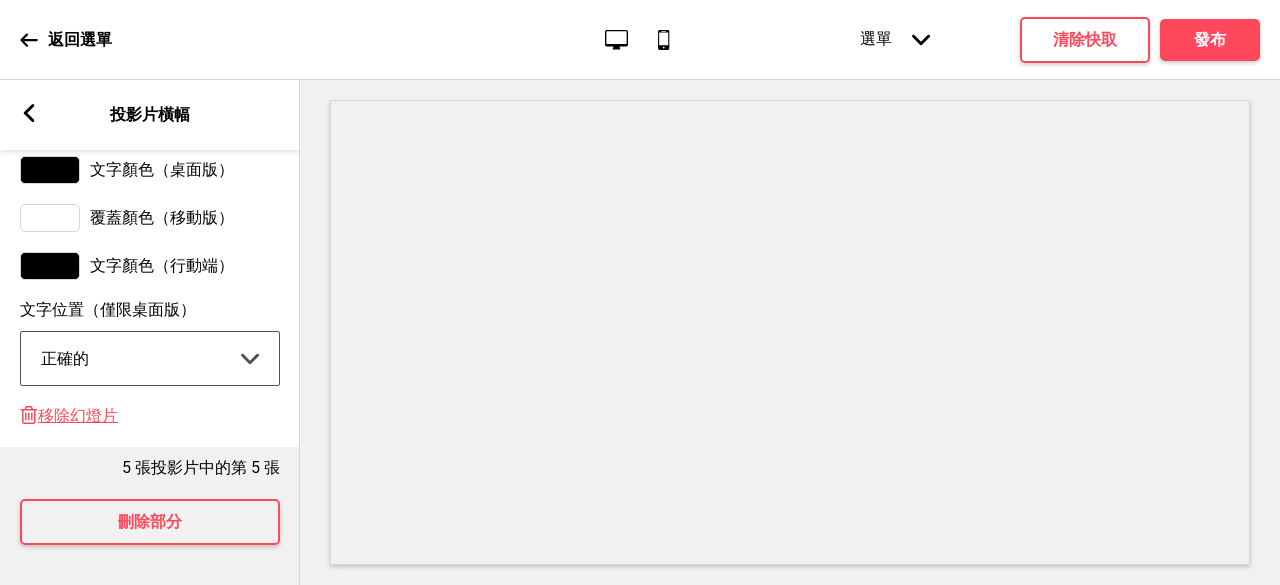 click on "中心 左邊 正確的" at bounding box center (150, 358) 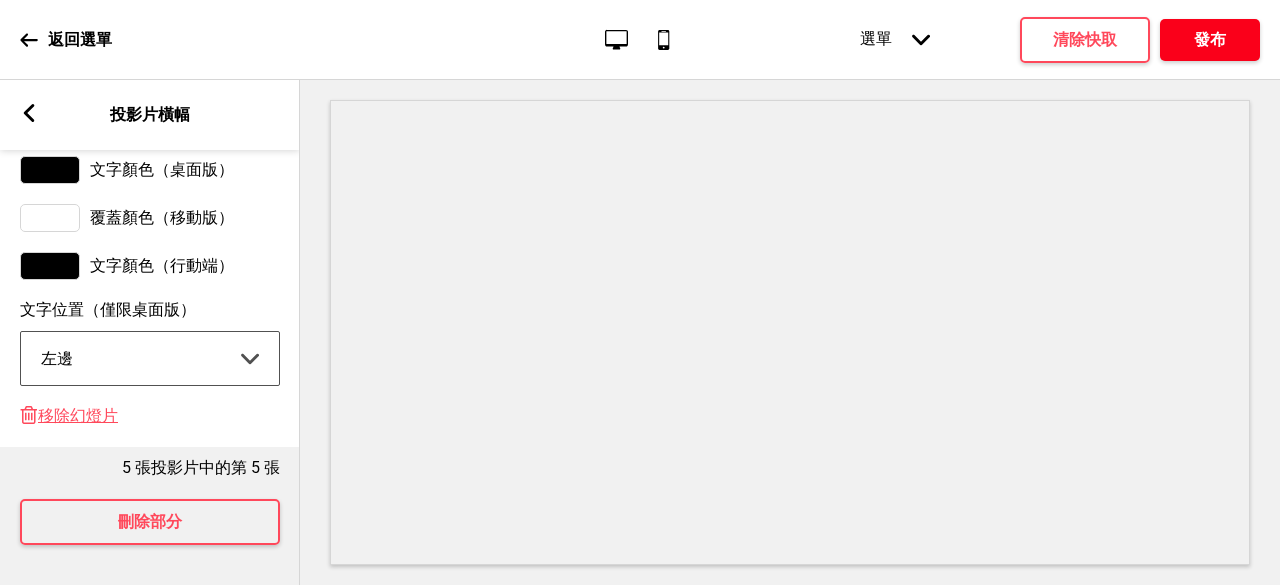 click on "發布" at bounding box center (1210, 40) 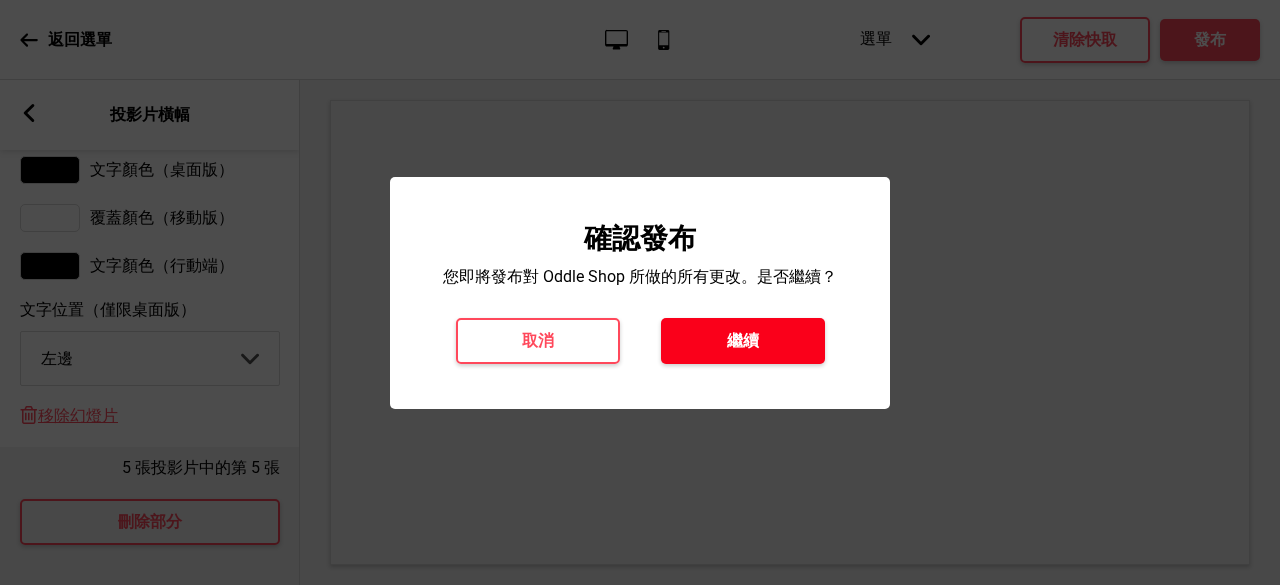 click on "繼續" at bounding box center [743, 341] 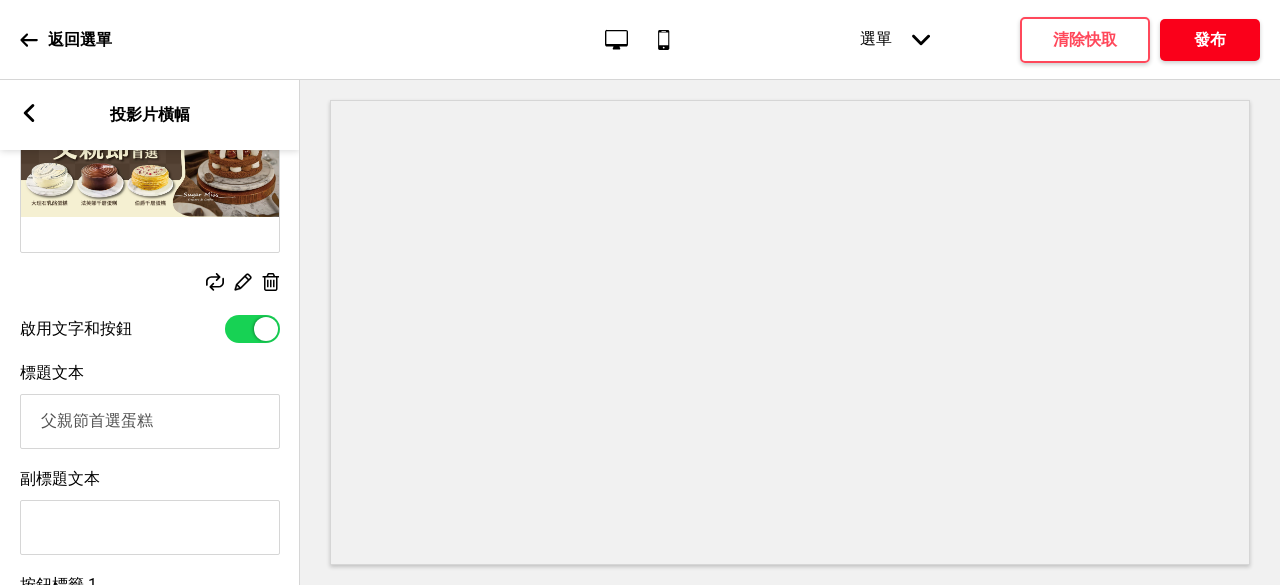 scroll, scrollTop: 580, scrollLeft: 0, axis: vertical 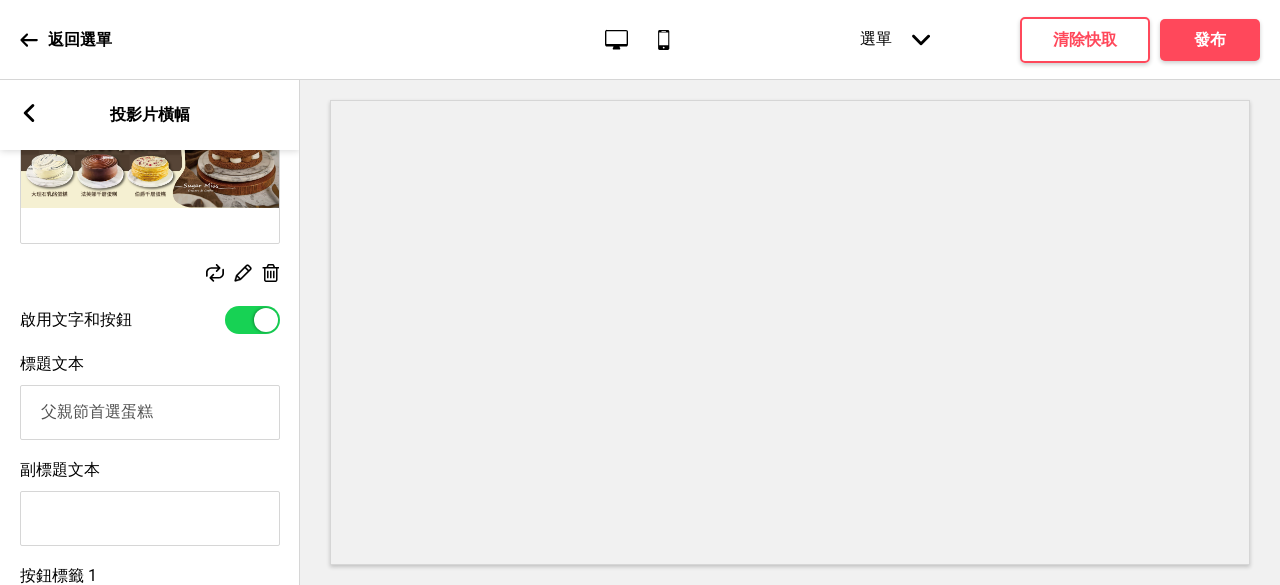 drag, startPoint x: 189, startPoint y: 416, endPoint x: 0, endPoint y: 393, distance: 190.39433 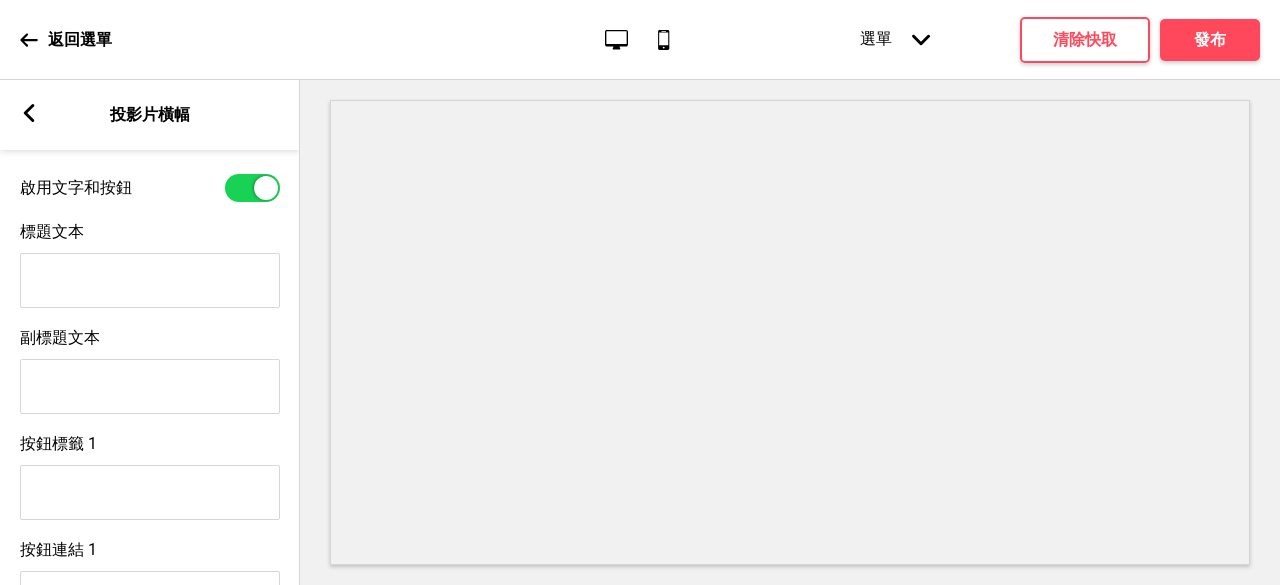 scroll, scrollTop: 880, scrollLeft: 0, axis: vertical 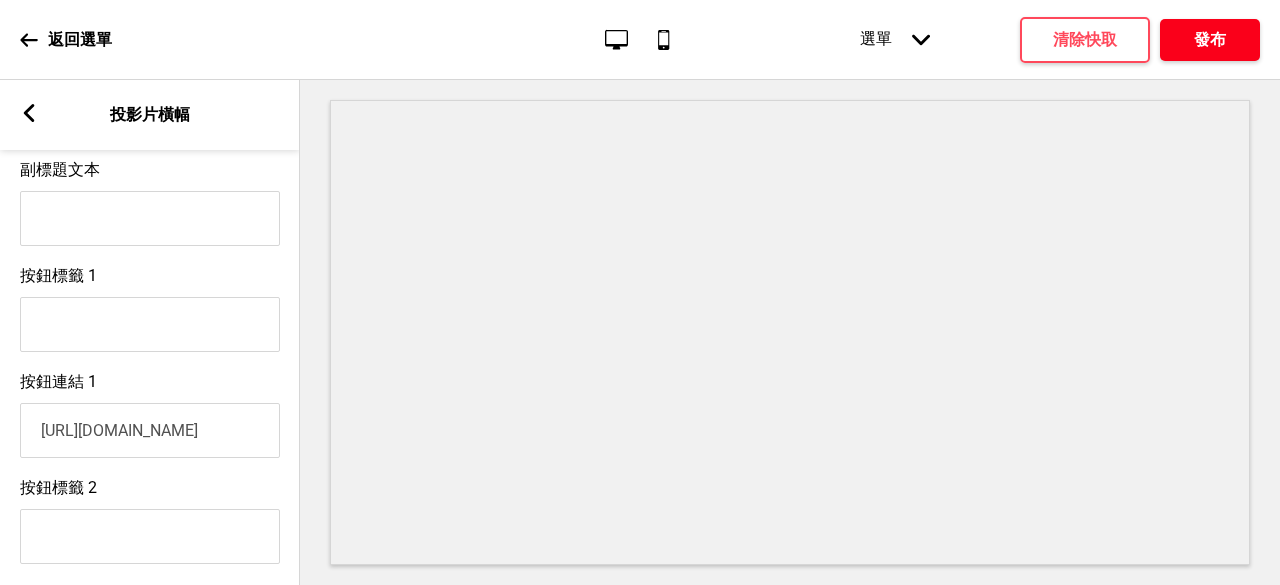 type 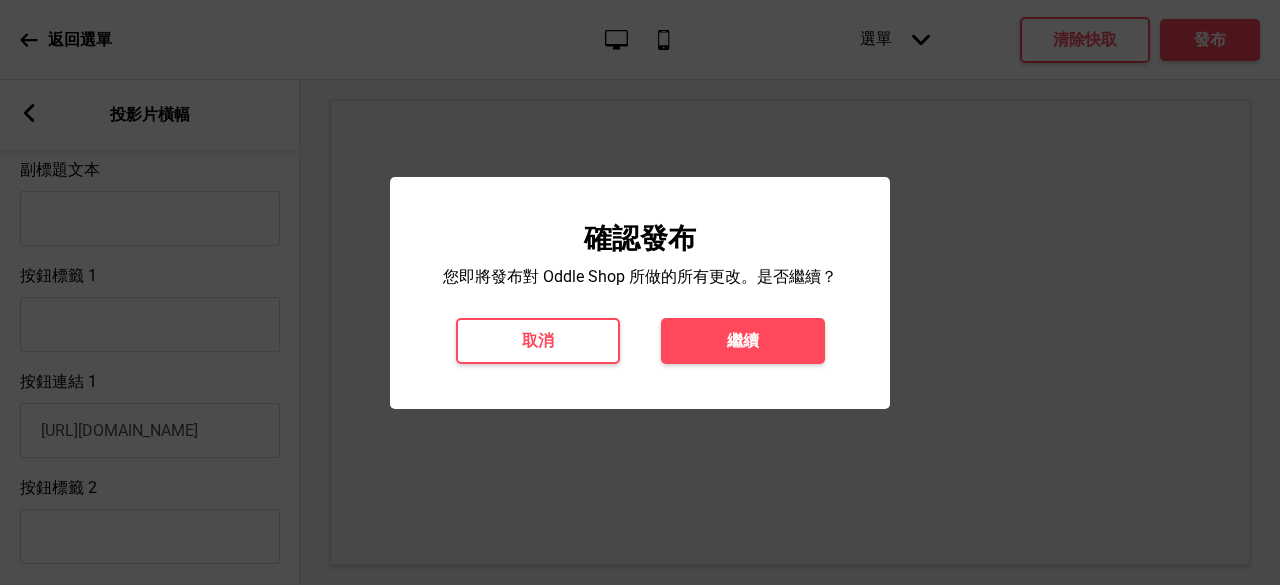 drag, startPoint x: 798, startPoint y: 335, endPoint x: 788, endPoint y: 329, distance: 11.661903 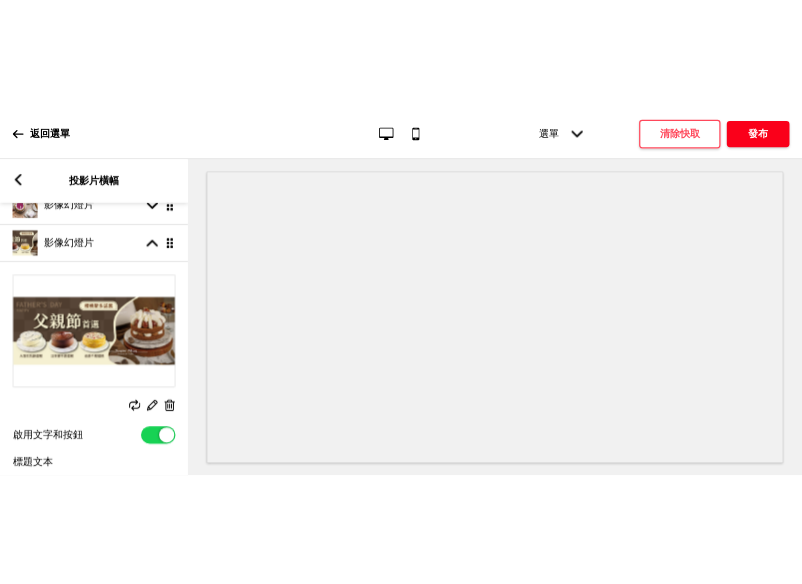 scroll, scrollTop: 480, scrollLeft: 0, axis: vertical 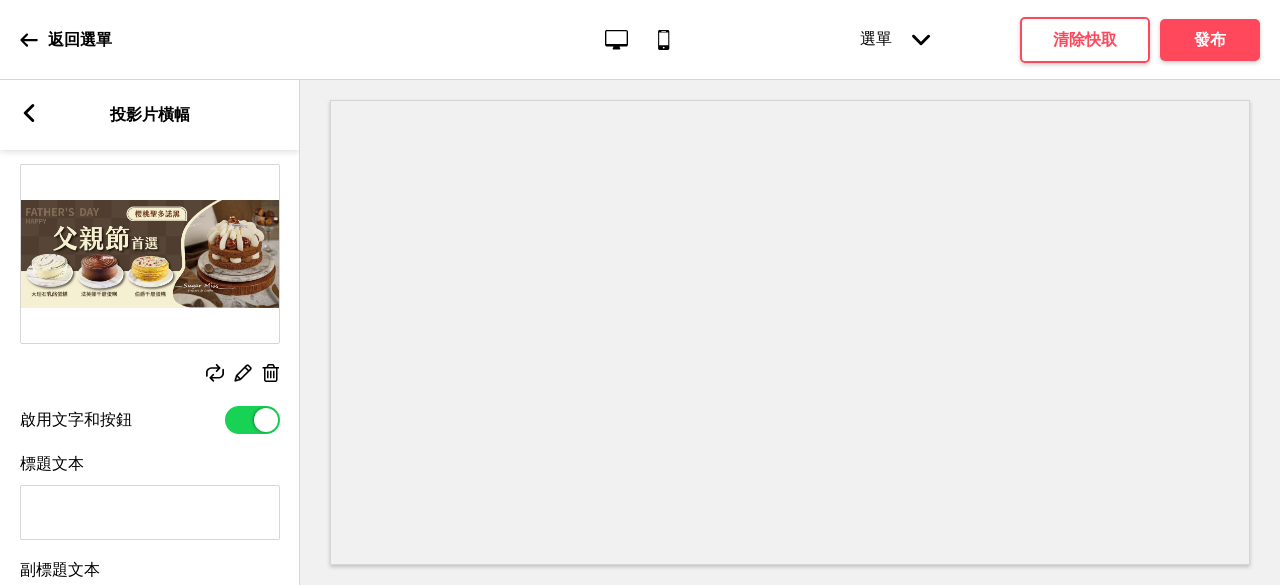 click at bounding box center (266, 420) 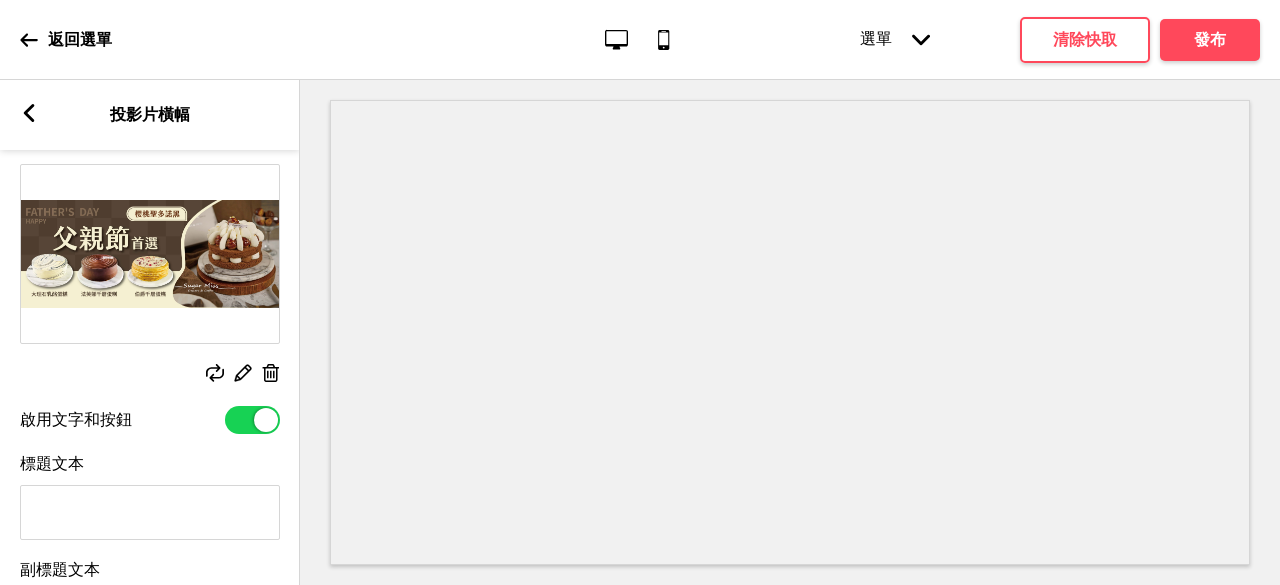 checkbox on "false" 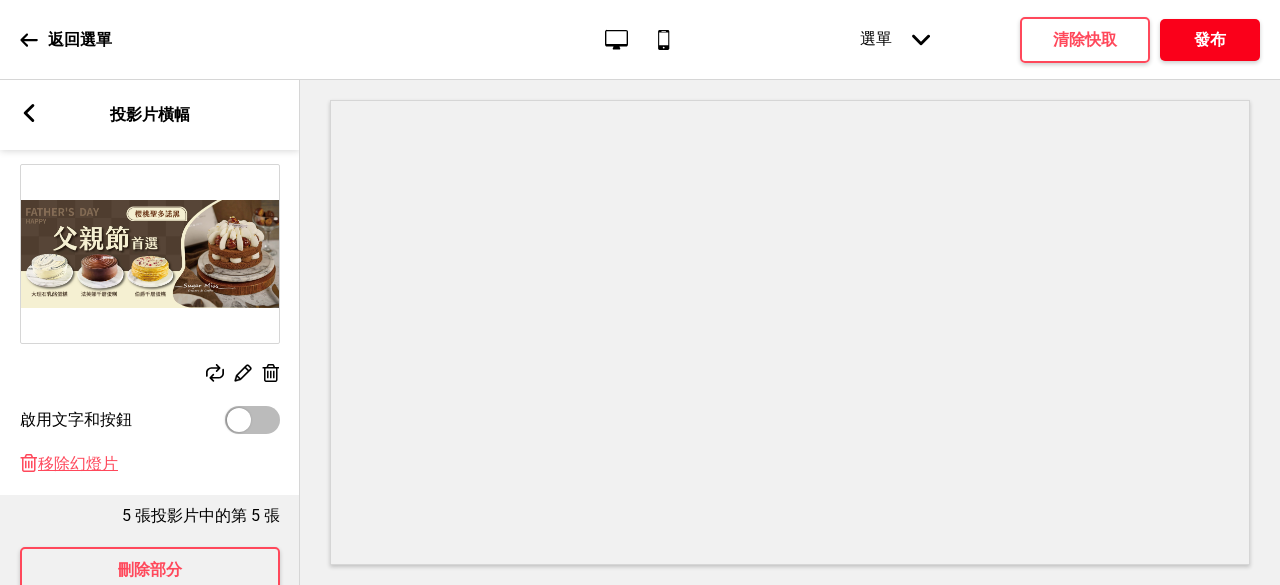 click on "發布" at bounding box center [1210, 39] 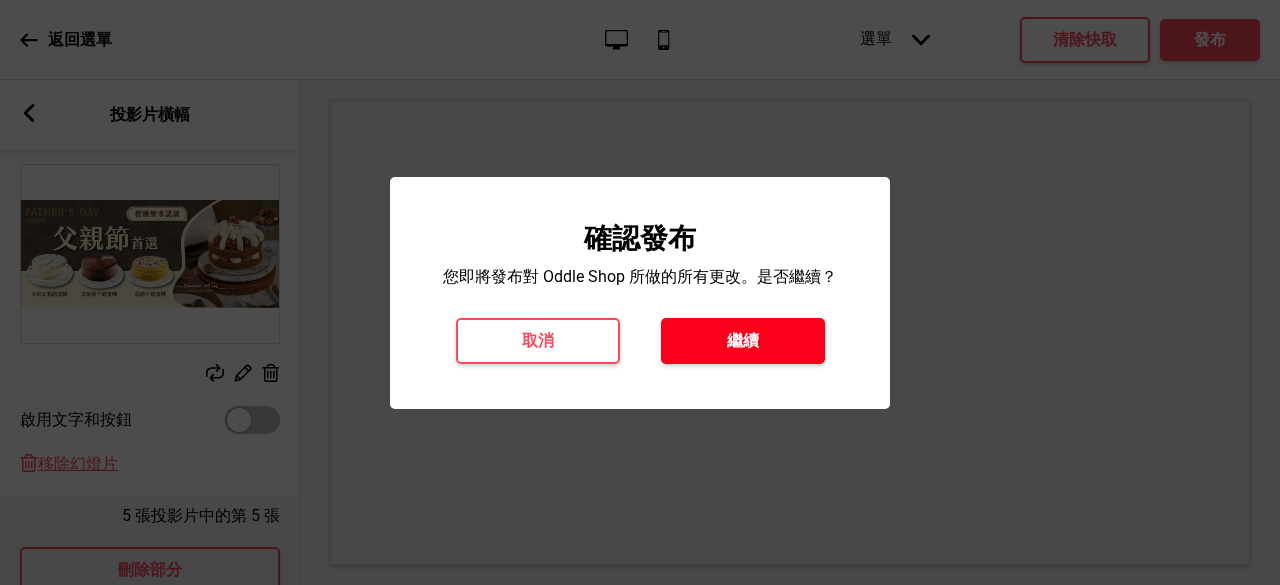 click on "繼續" at bounding box center (743, 340) 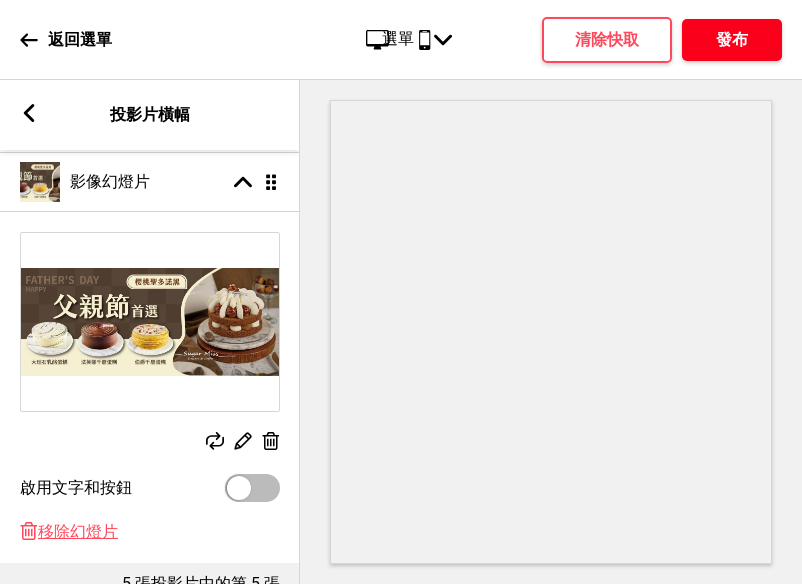 scroll, scrollTop: 280, scrollLeft: 0, axis: vertical 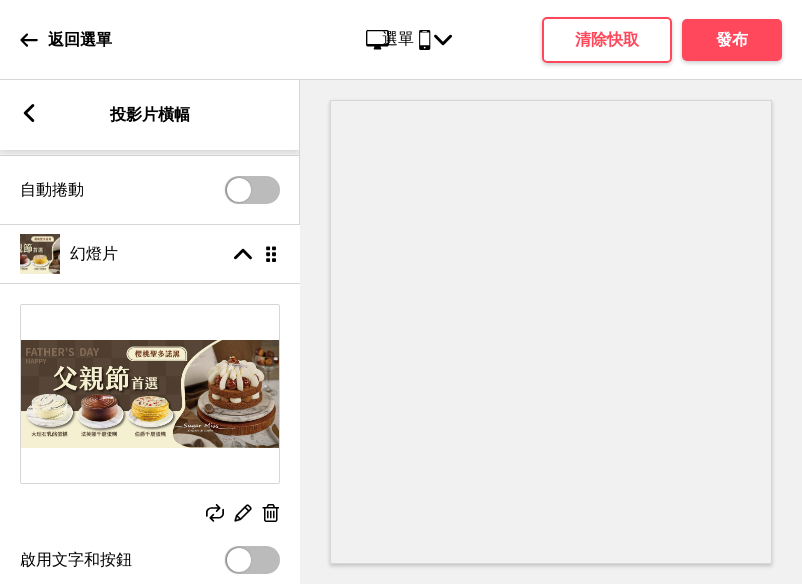 drag, startPoint x: 266, startPoint y: 311, endPoint x: 284, endPoint y: 251, distance: 62.641838 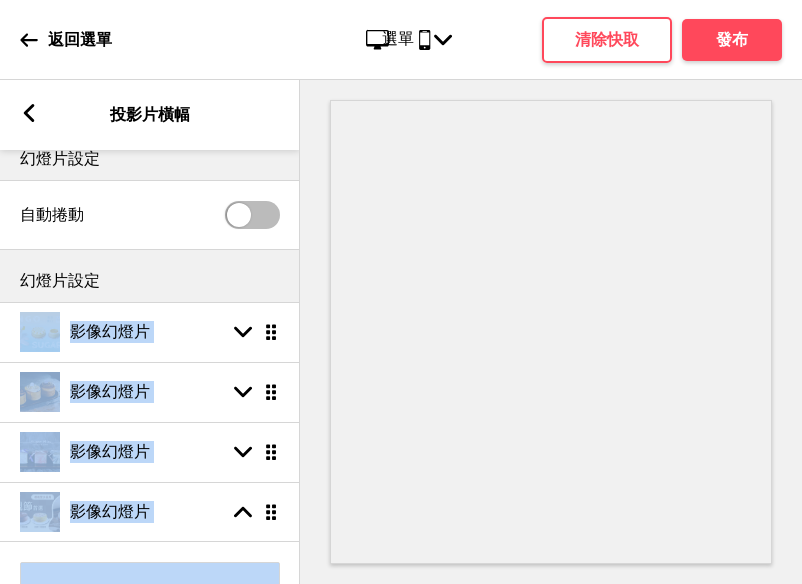 scroll, scrollTop: 0, scrollLeft: 0, axis: both 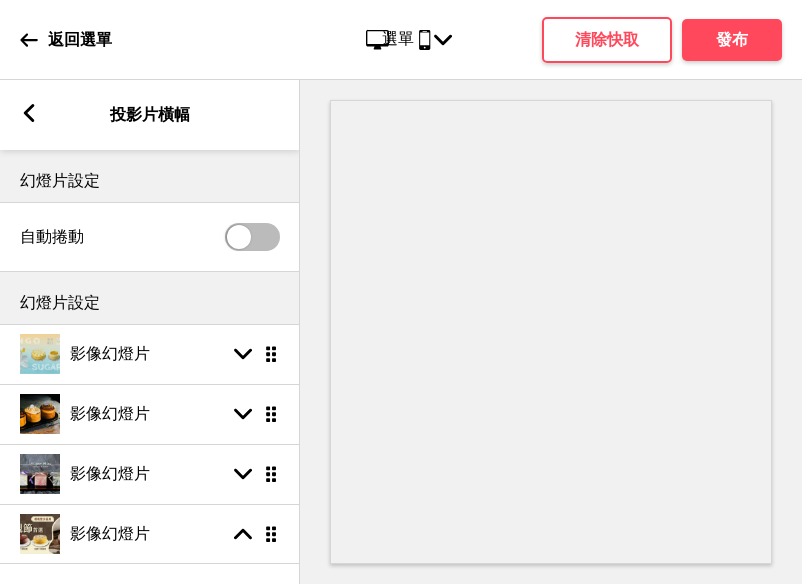 click on "自動捲動" at bounding box center [150, 237] 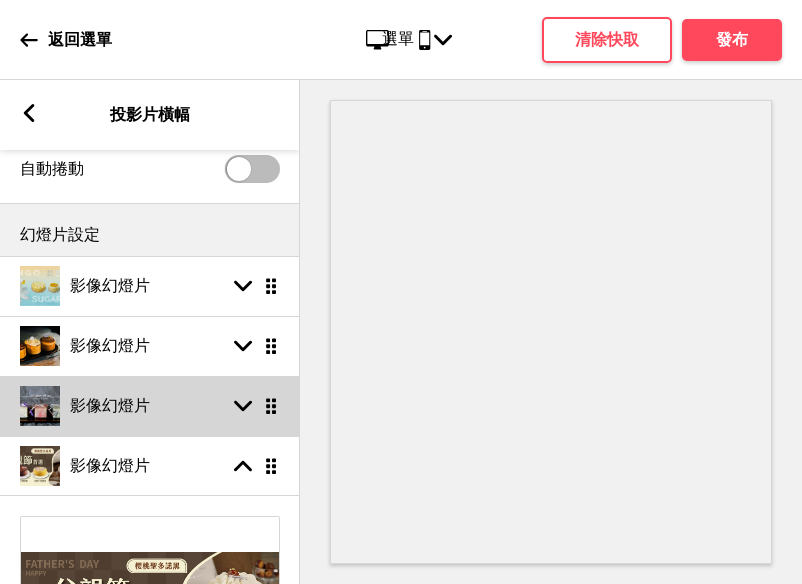 scroll, scrollTop: 100, scrollLeft: 0, axis: vertical 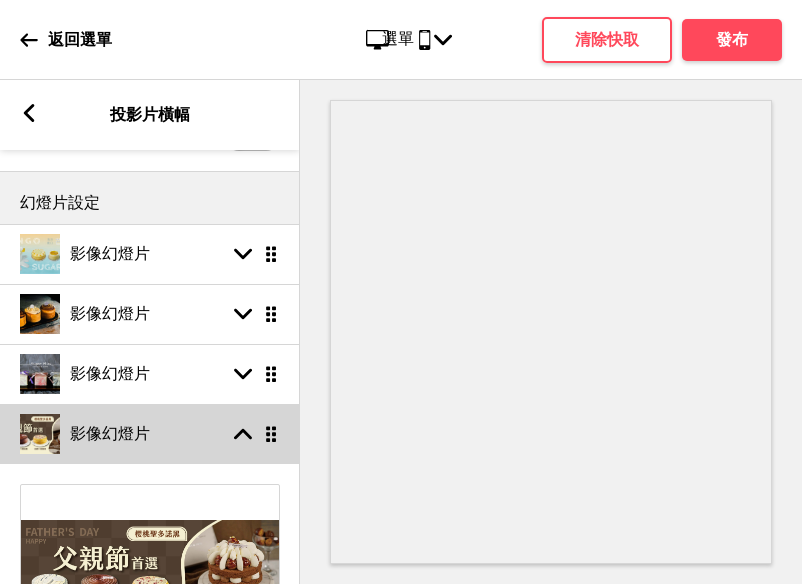 drag, startPoint x: 156, startPoint y: 441, endPoint x: 185, endPoint y: 437, distance: 29.274563 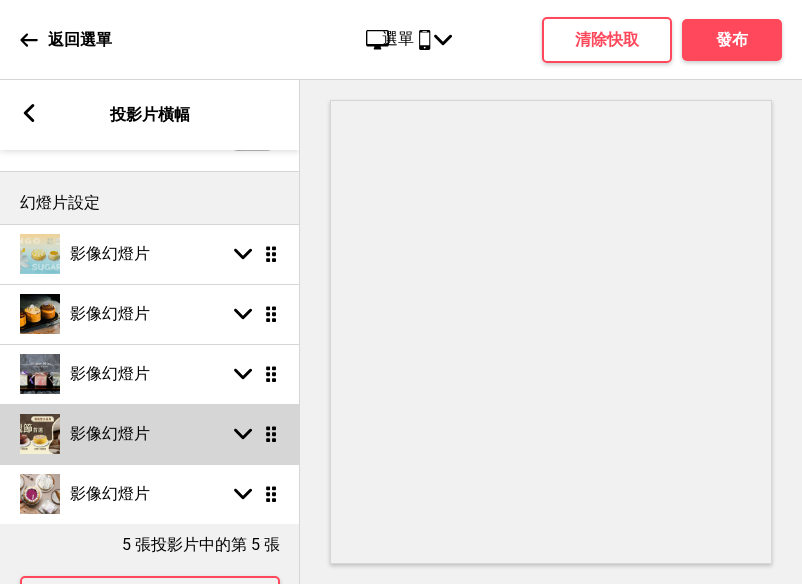 click on "影像幻燈片 Arrow down Drag" at bounding box center [150, 434] 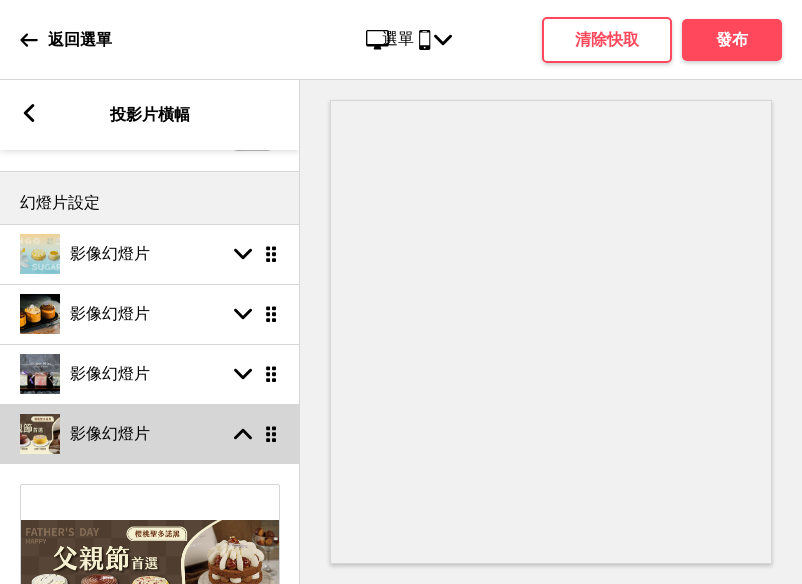 click on "影像幻燈片 Arrow up Drag" at bounding box center (150, 434) 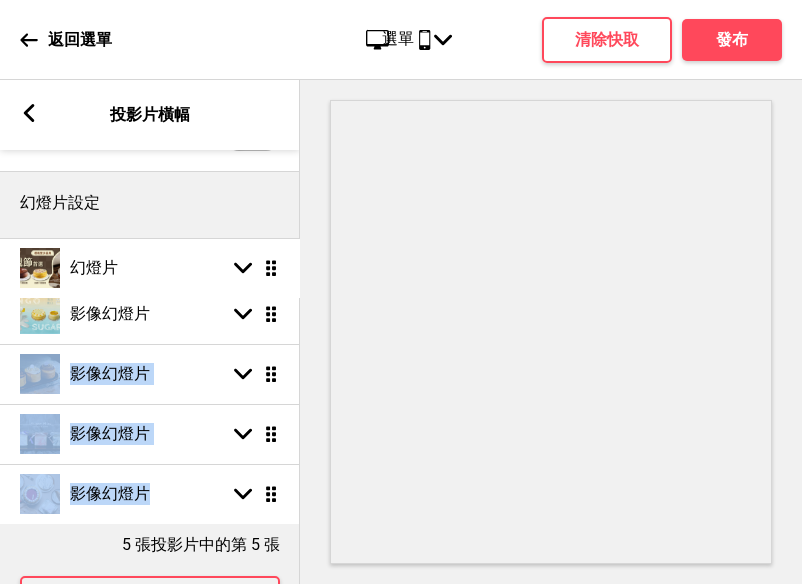drag, startPoint x: 274, startPoint y: 431, endPoint x: 261, endPoint y: 263, distance: 168.50223 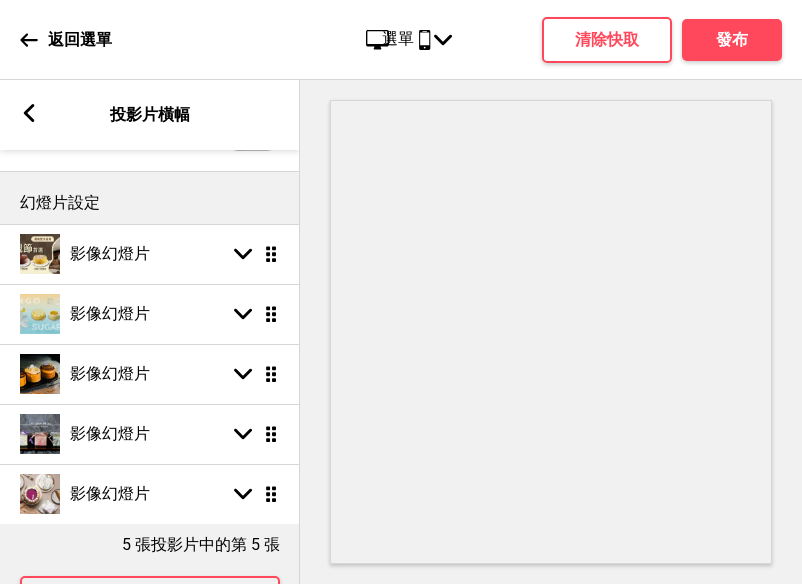 click on "幻燈片設定" at bounding box center [150, 203] 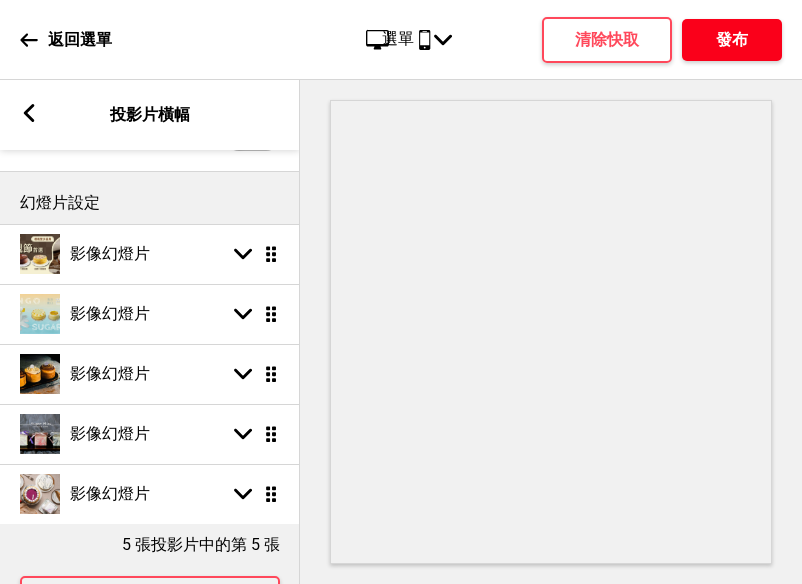 click on "發布" at bounding box center (732, 40) 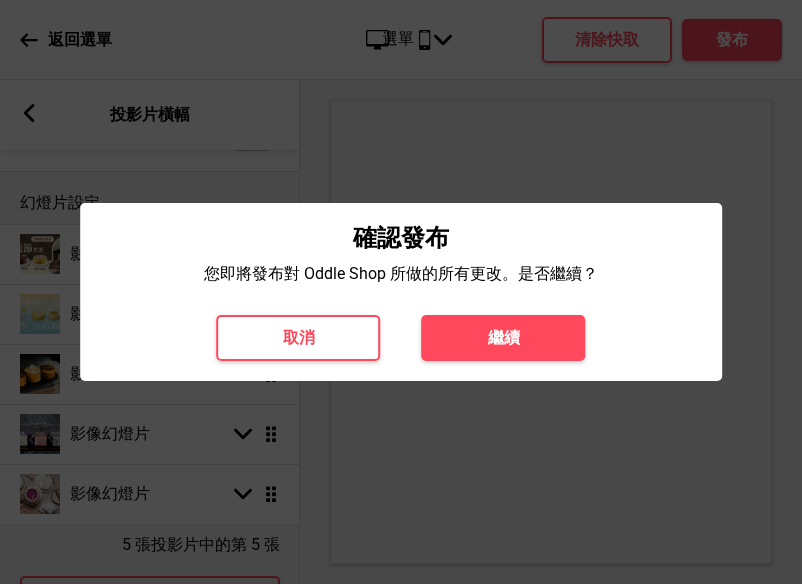 click on "繼續" at bounding box center [504, 338] 